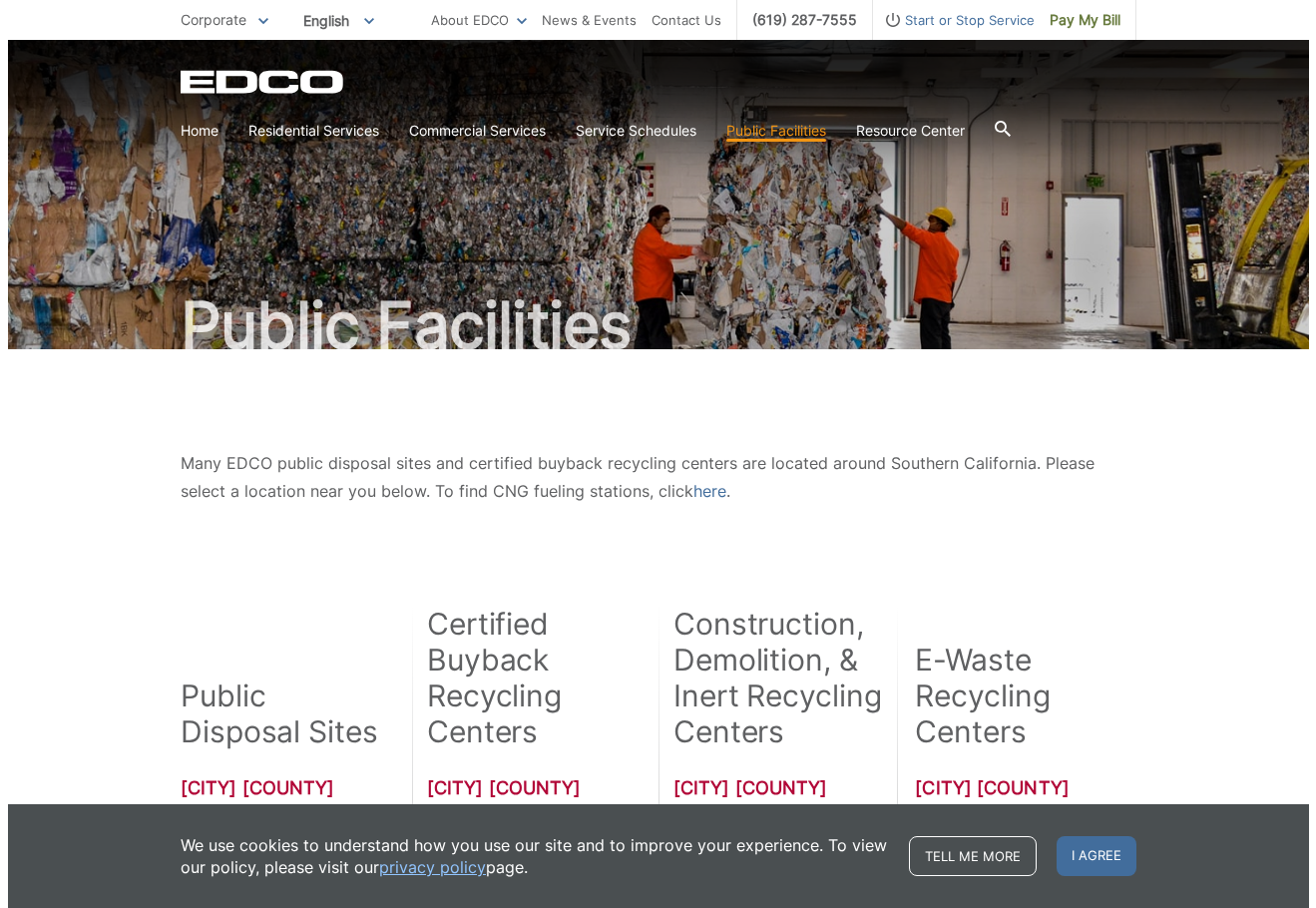 scroll, scrollTop: 0, scrollLeft: 0, axis: both 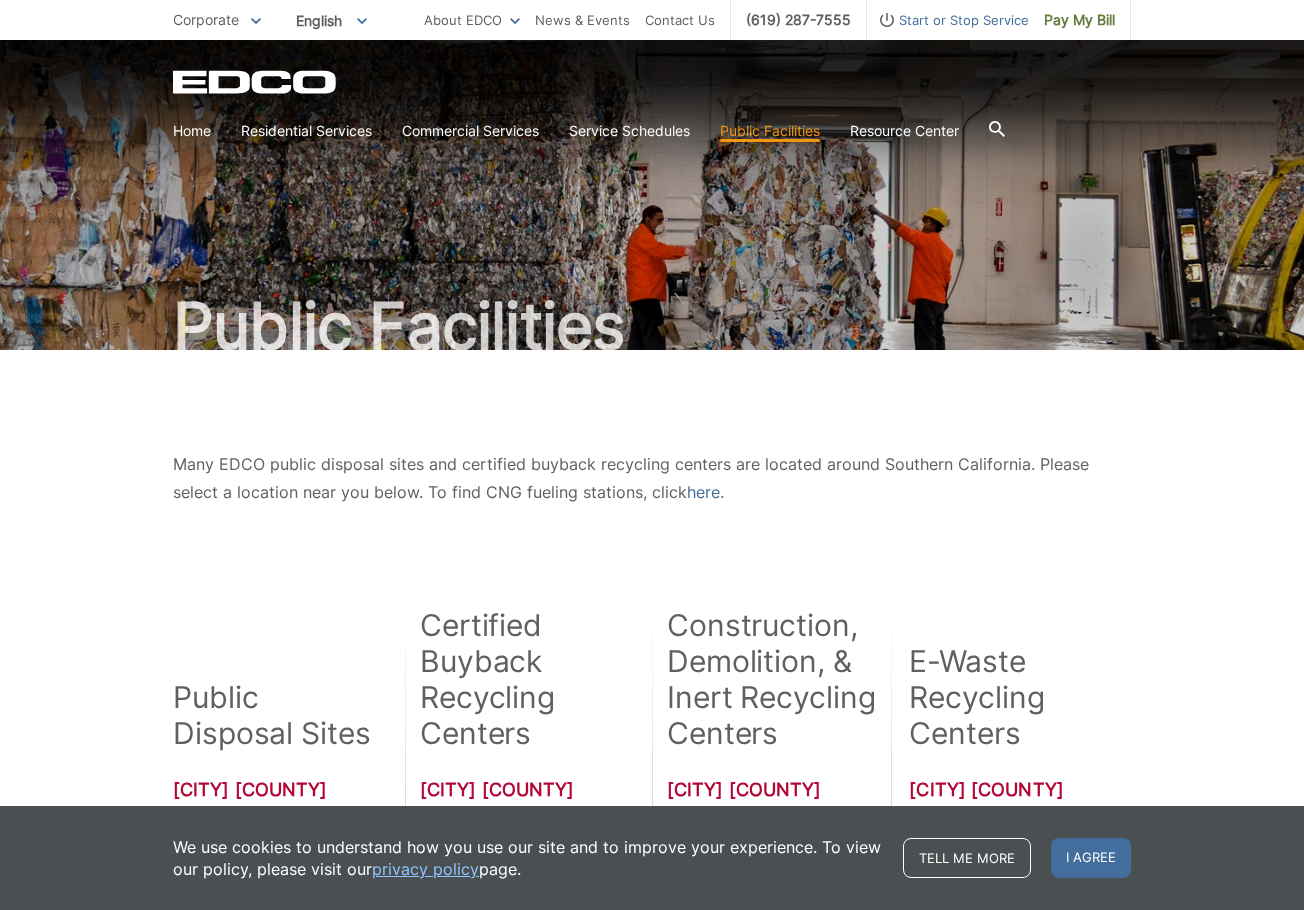 click on "Corporate" at bounding box center [206, 19] 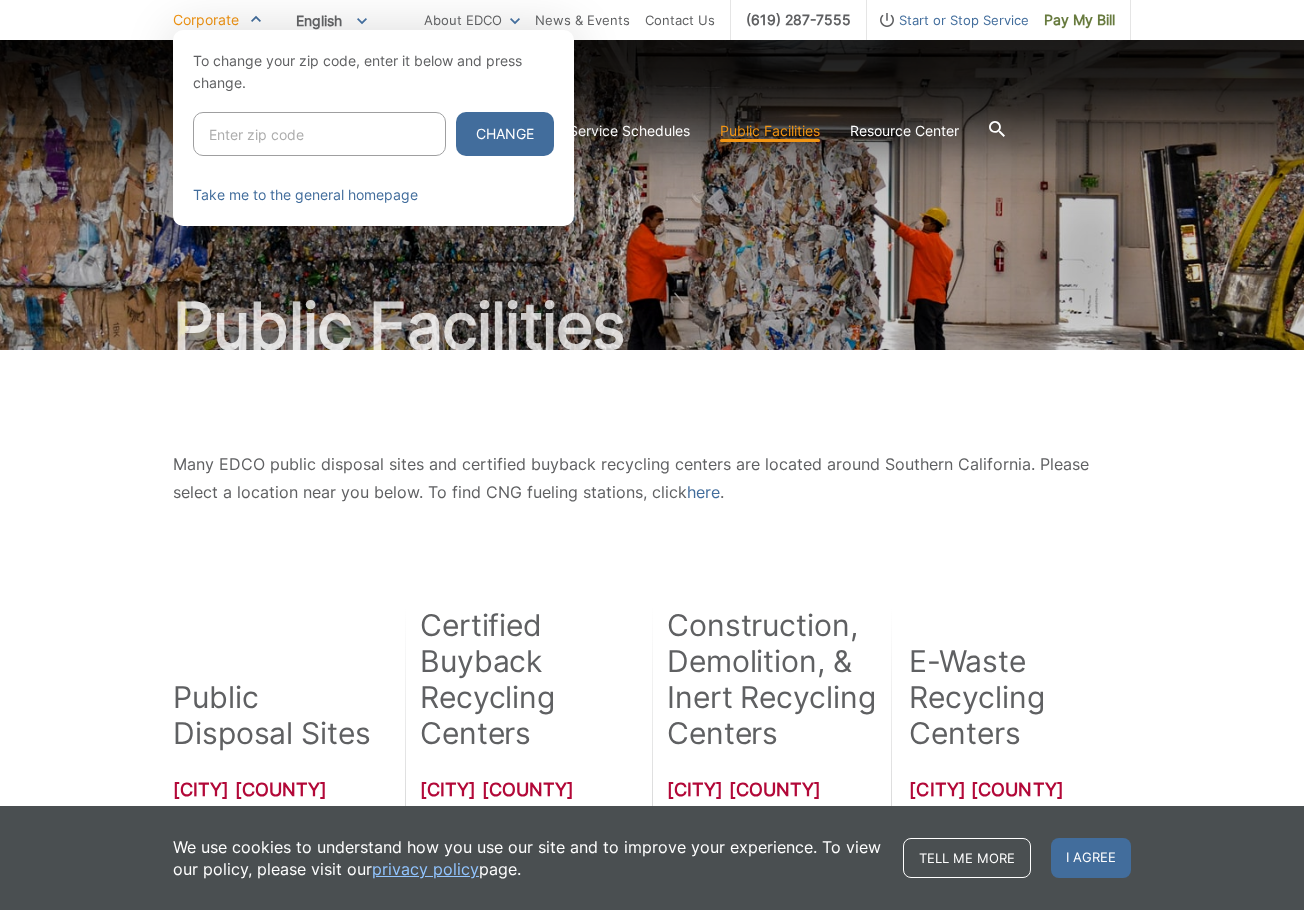 click at bounding box center [319, 134] 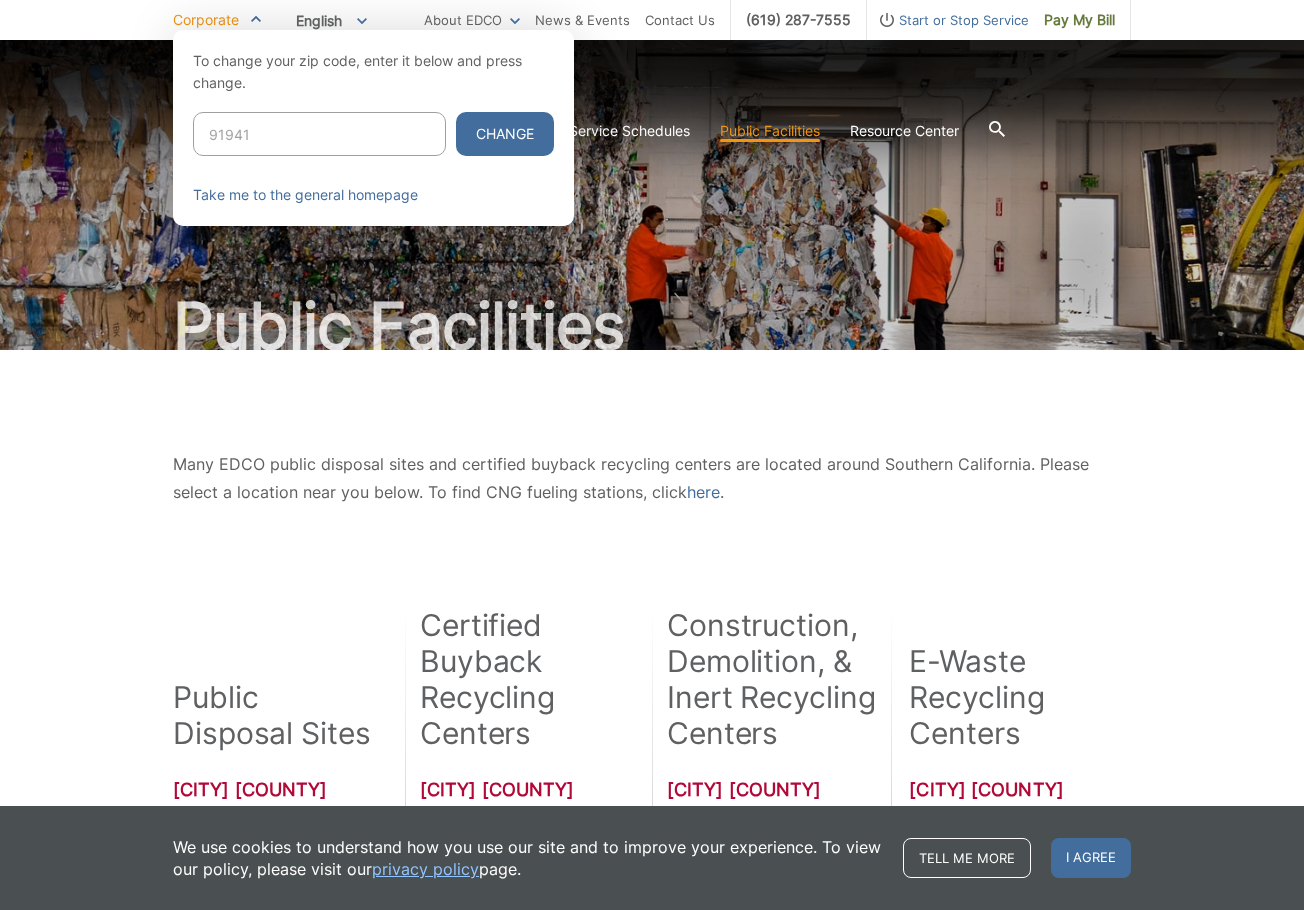type on "91941" 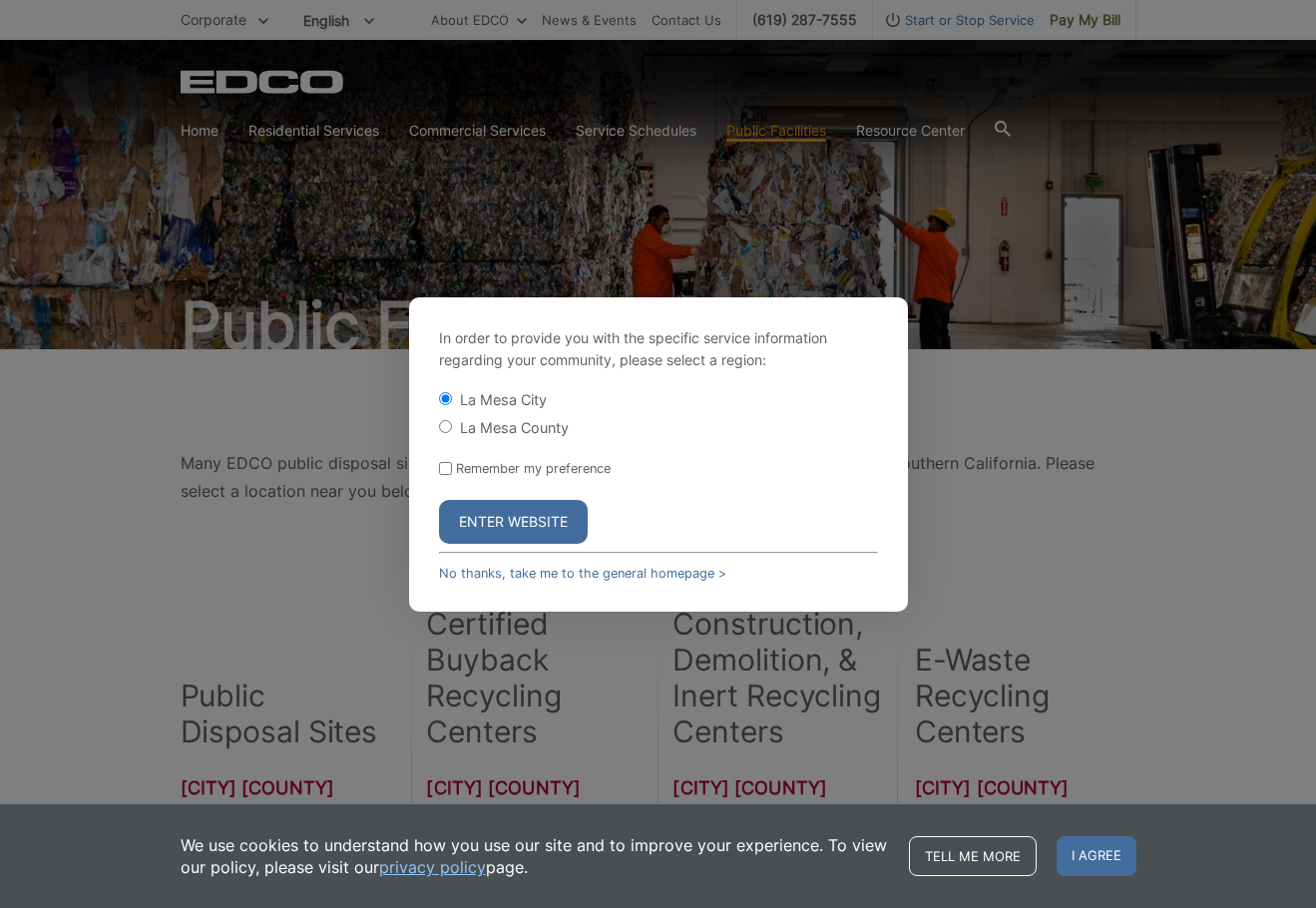 click on "Enter Website" at bounding box center (513, 522) 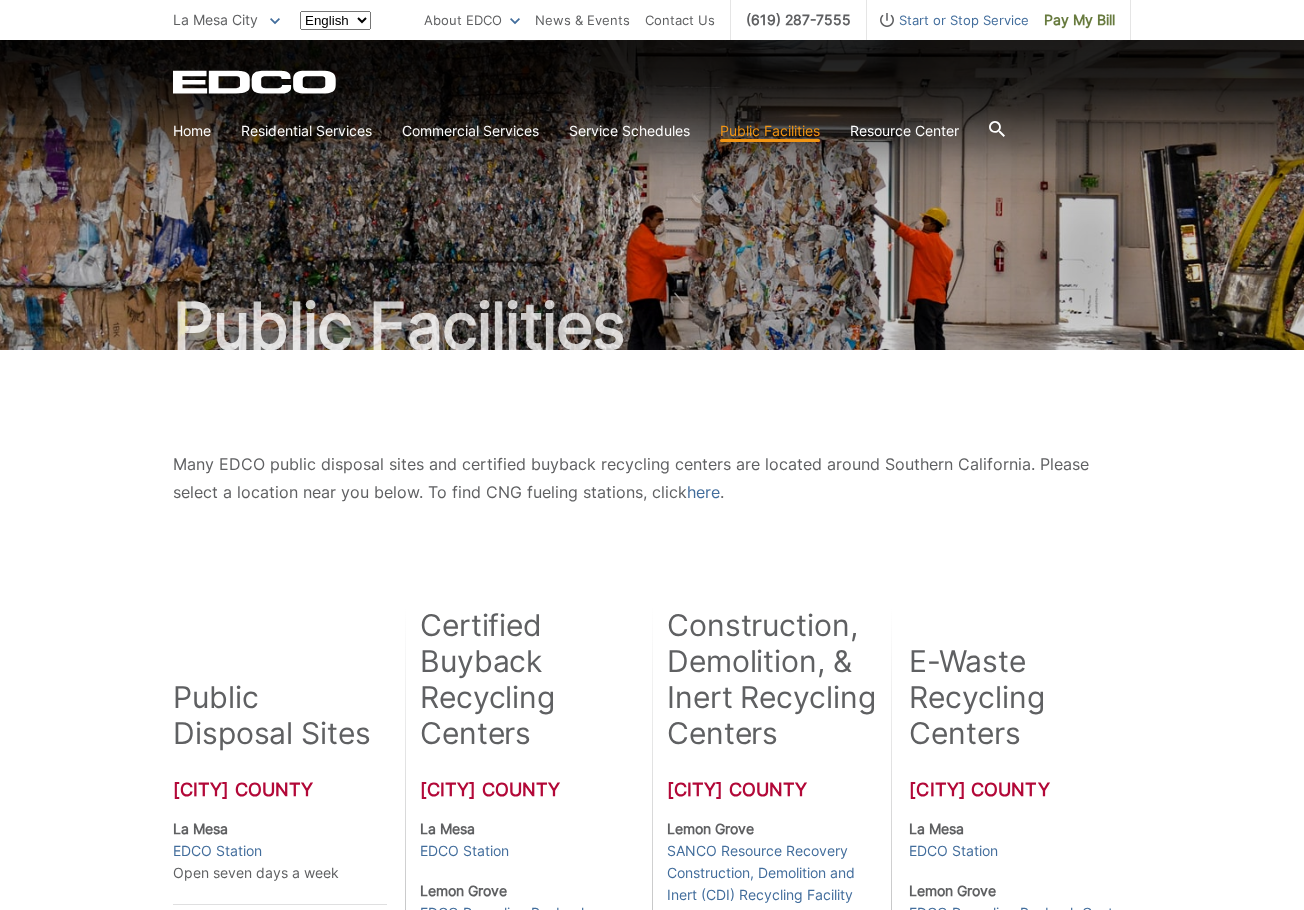 scroll, scrollTop: 0, scrollLeft: 0, axis: both 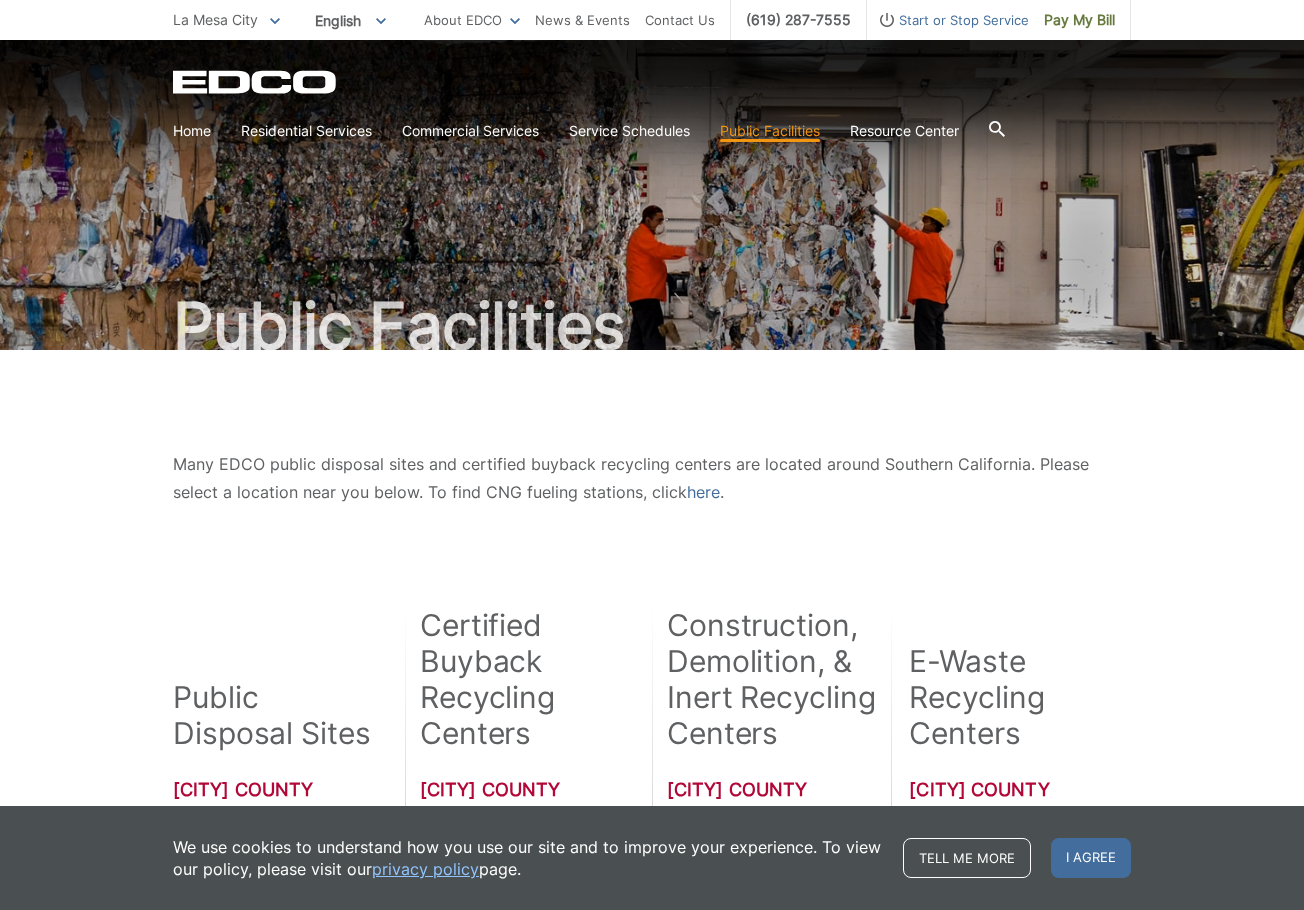 click on "Home
Residential Services
Curbside Pickup
Recycling
Organic Recycling
Trash
Household Hazardous Waste
Bulky Item Pickup
Discounts
Dumpster Service
Temporary Dumpster
Roll-Off Boxes
Storage Containers
Apartments & Condos
Recycling
Organic Recycling
Trash
Commercial Services
Commercial Services
Recycling
Organic Recycling
Trash
Roll-Off Boxes
Forklift Maintenance
Construction & Demolition
Dumpsters
Roll-Off Boxes" at bounding box center [652, 131] 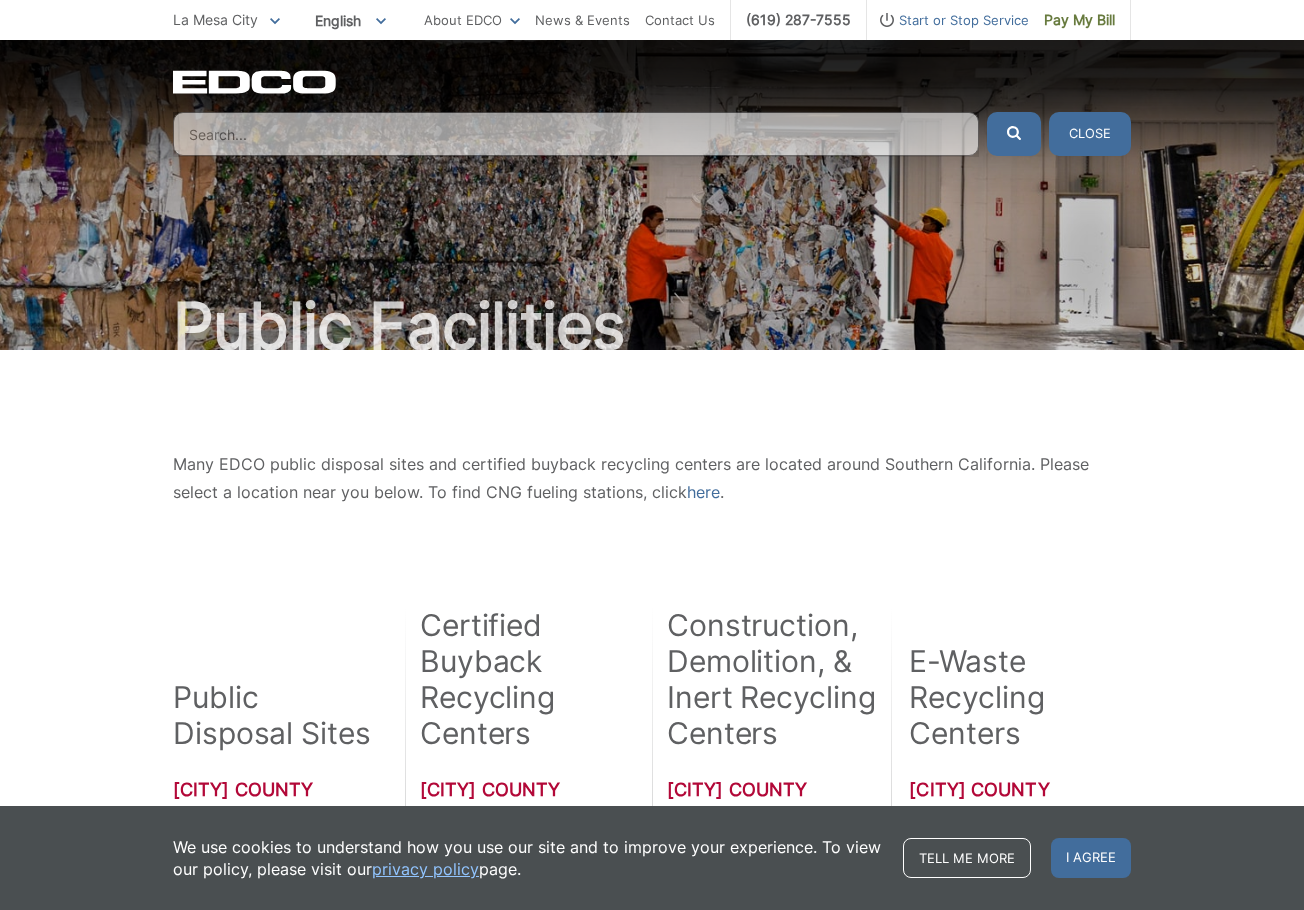 click at bounding box center [576, 134] 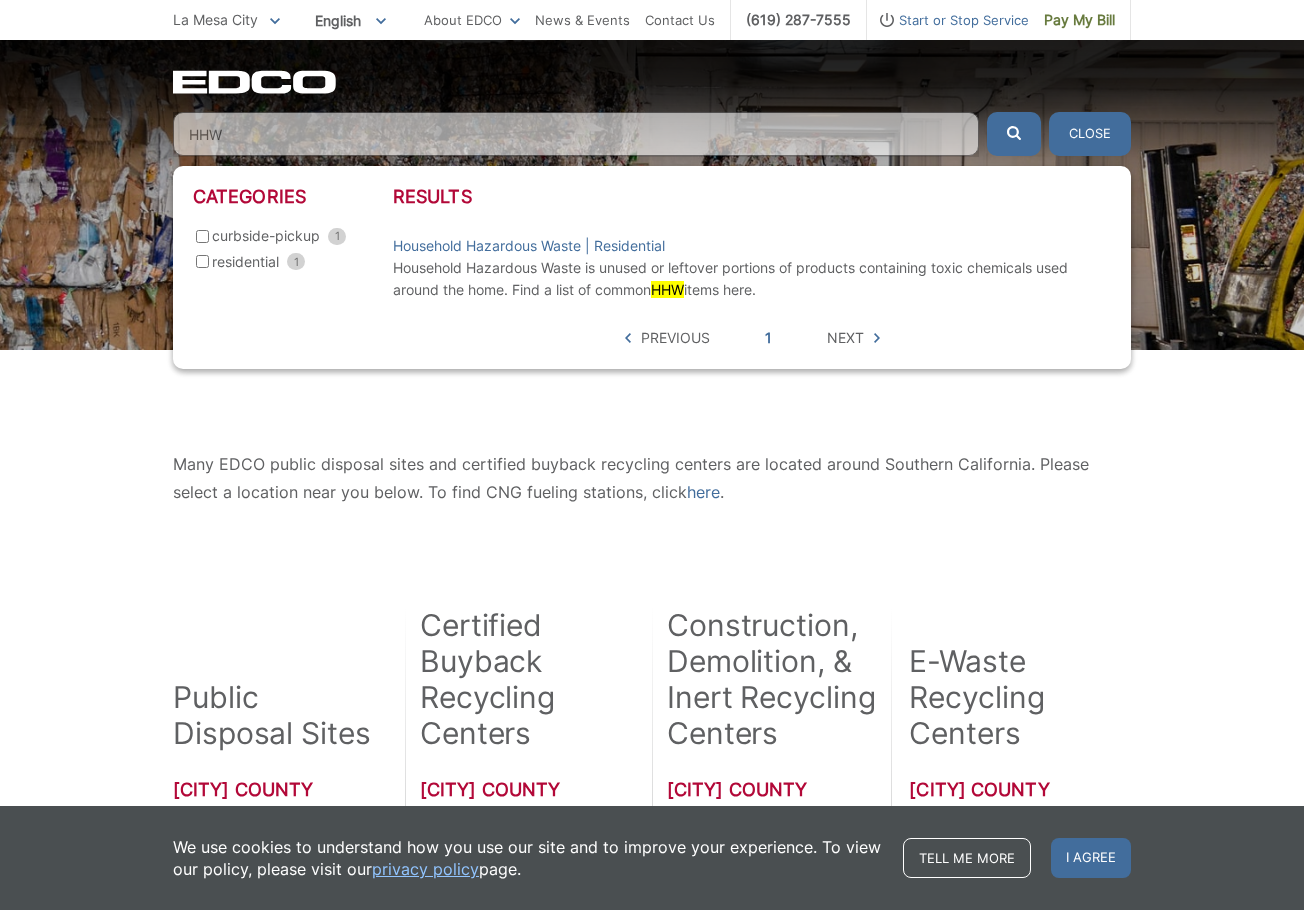 type on "HHW" 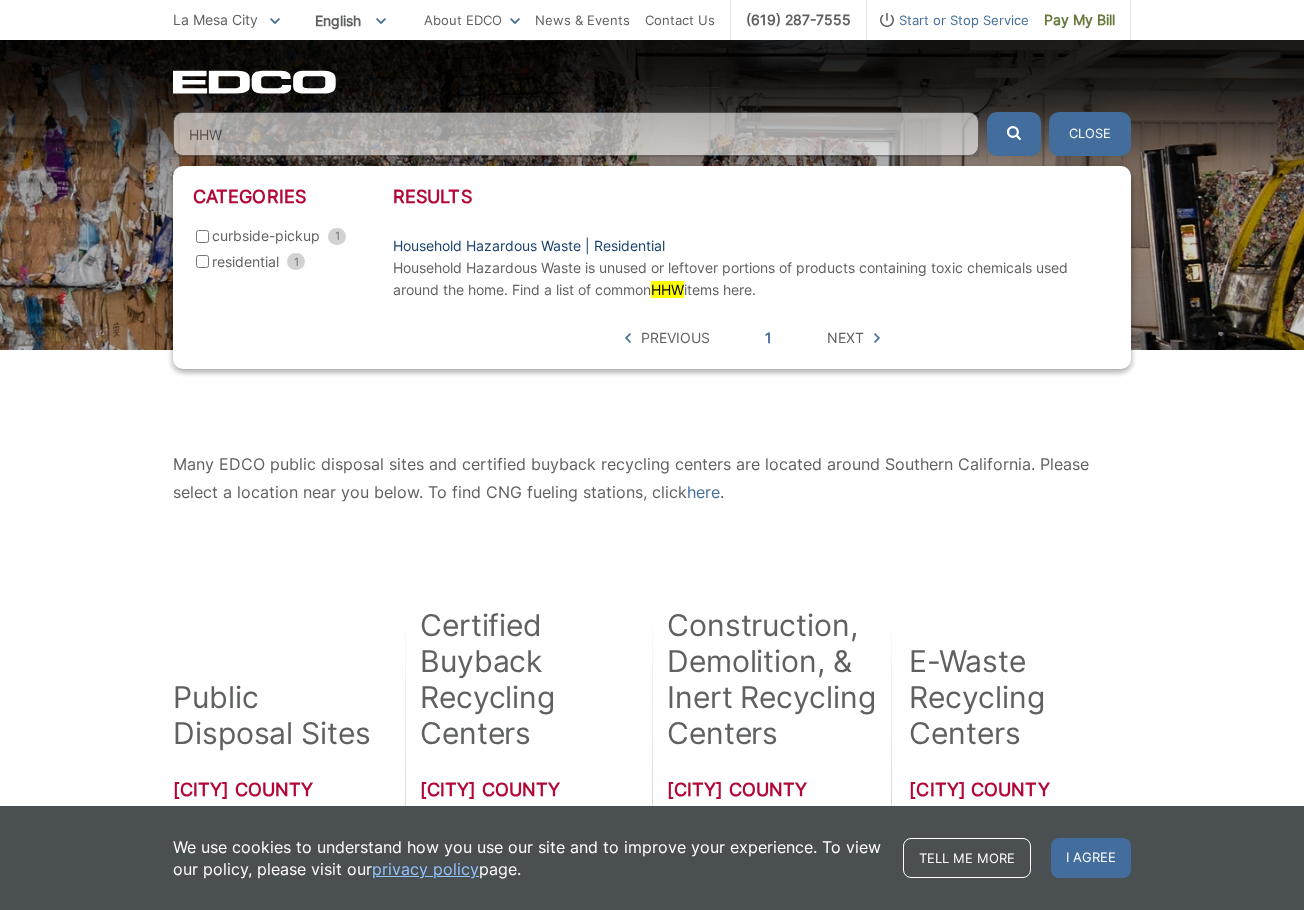 click on "Household Hazardous Waste | Residential" at bounding box center (529, 246) 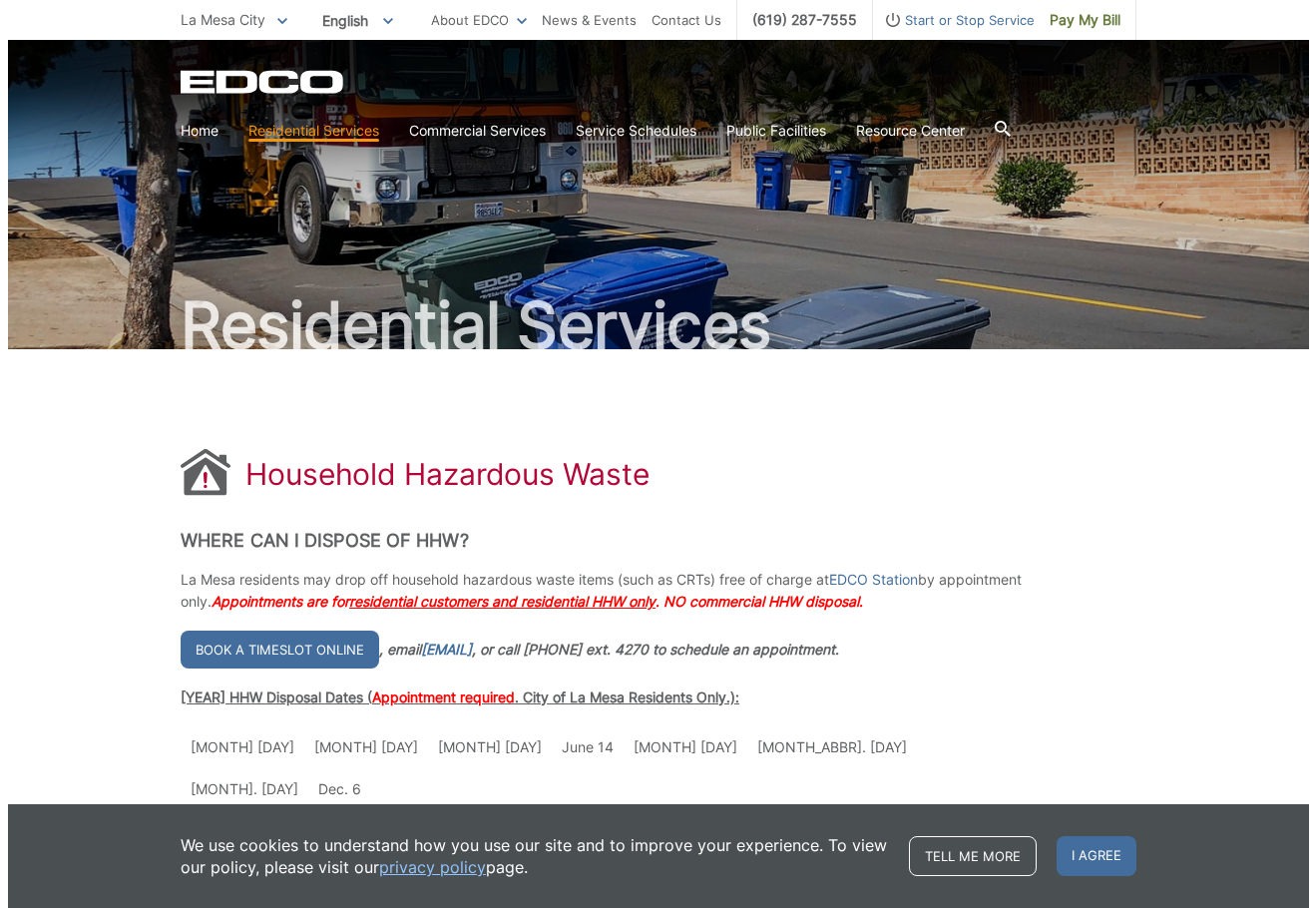 scroll, scrollTop: 0, scrollLeft: 0, axis: both 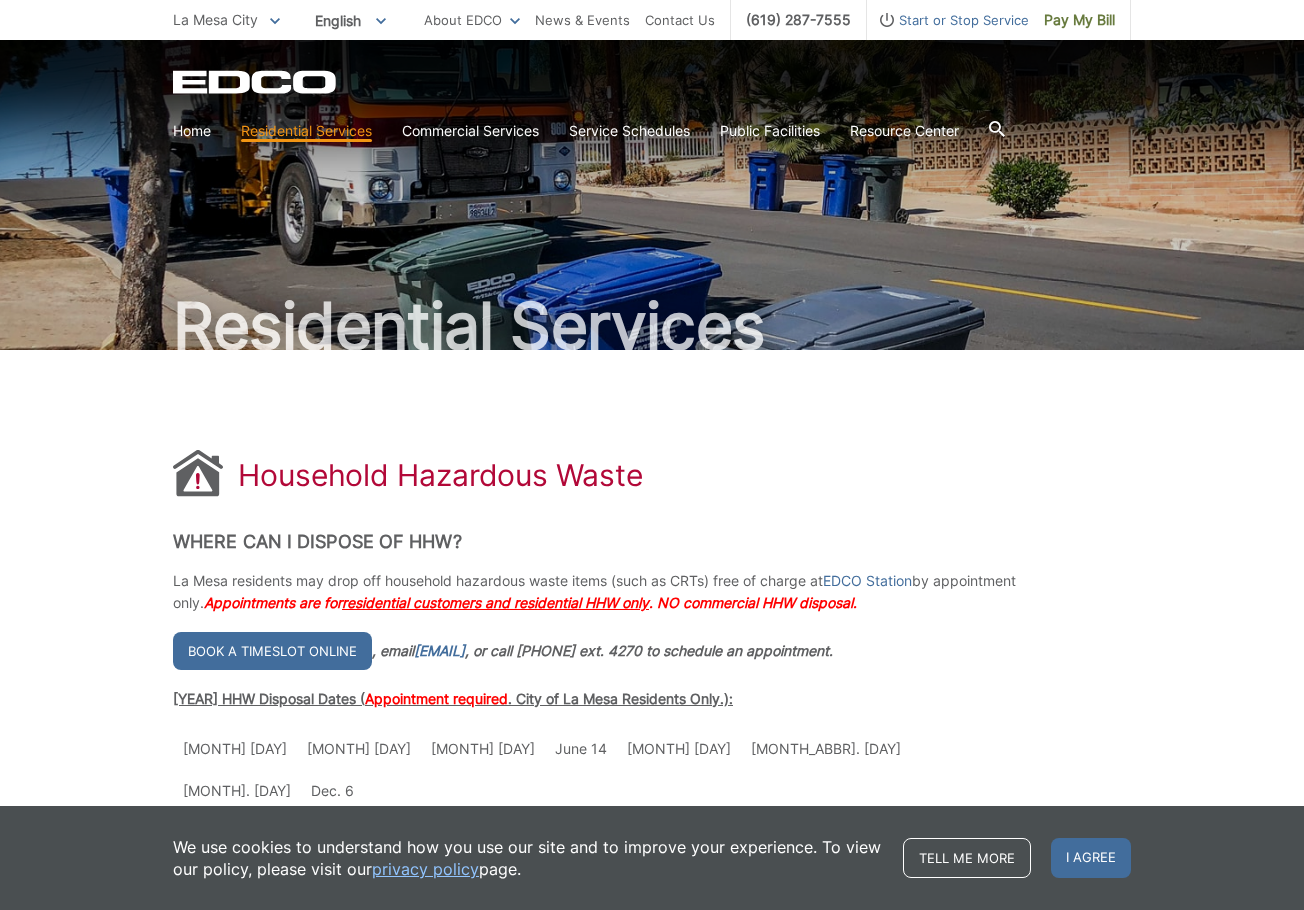 drag, startPoint x: 717, startPoint y: 593, endPoint x: 592, endPoint y: 764, distance: 211.81596 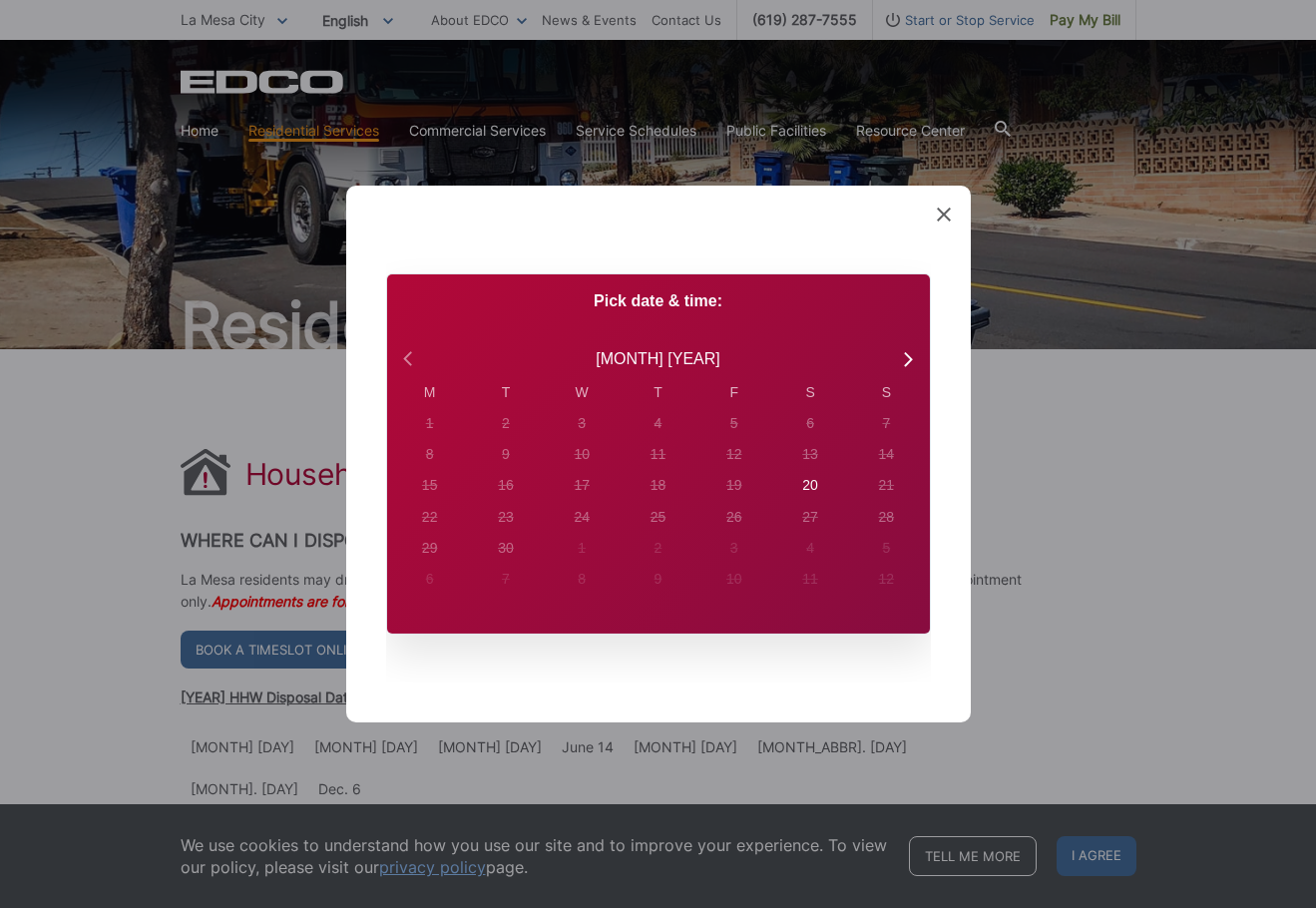 click 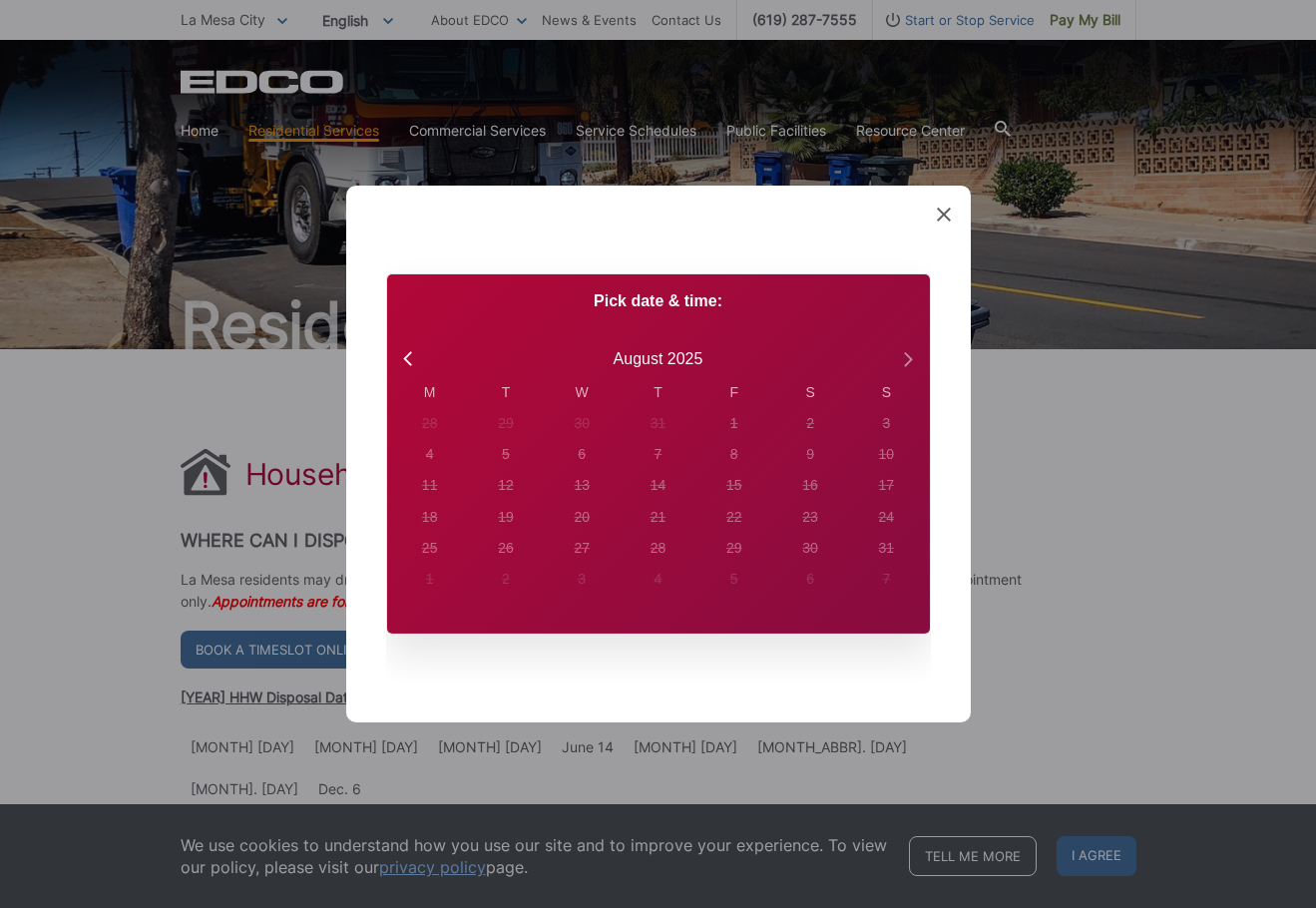 click 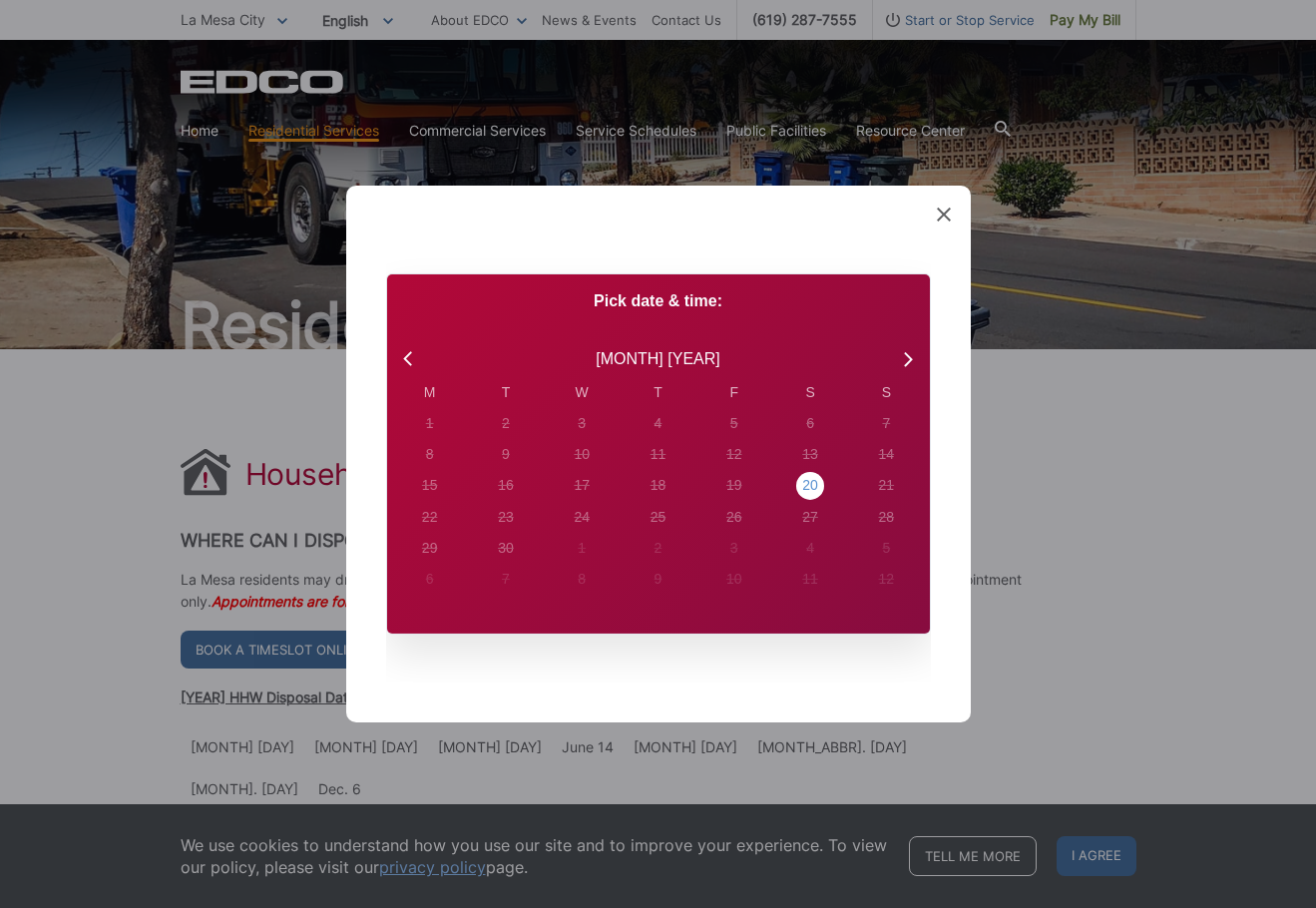 click on "20" at bounding box center [430, 424] 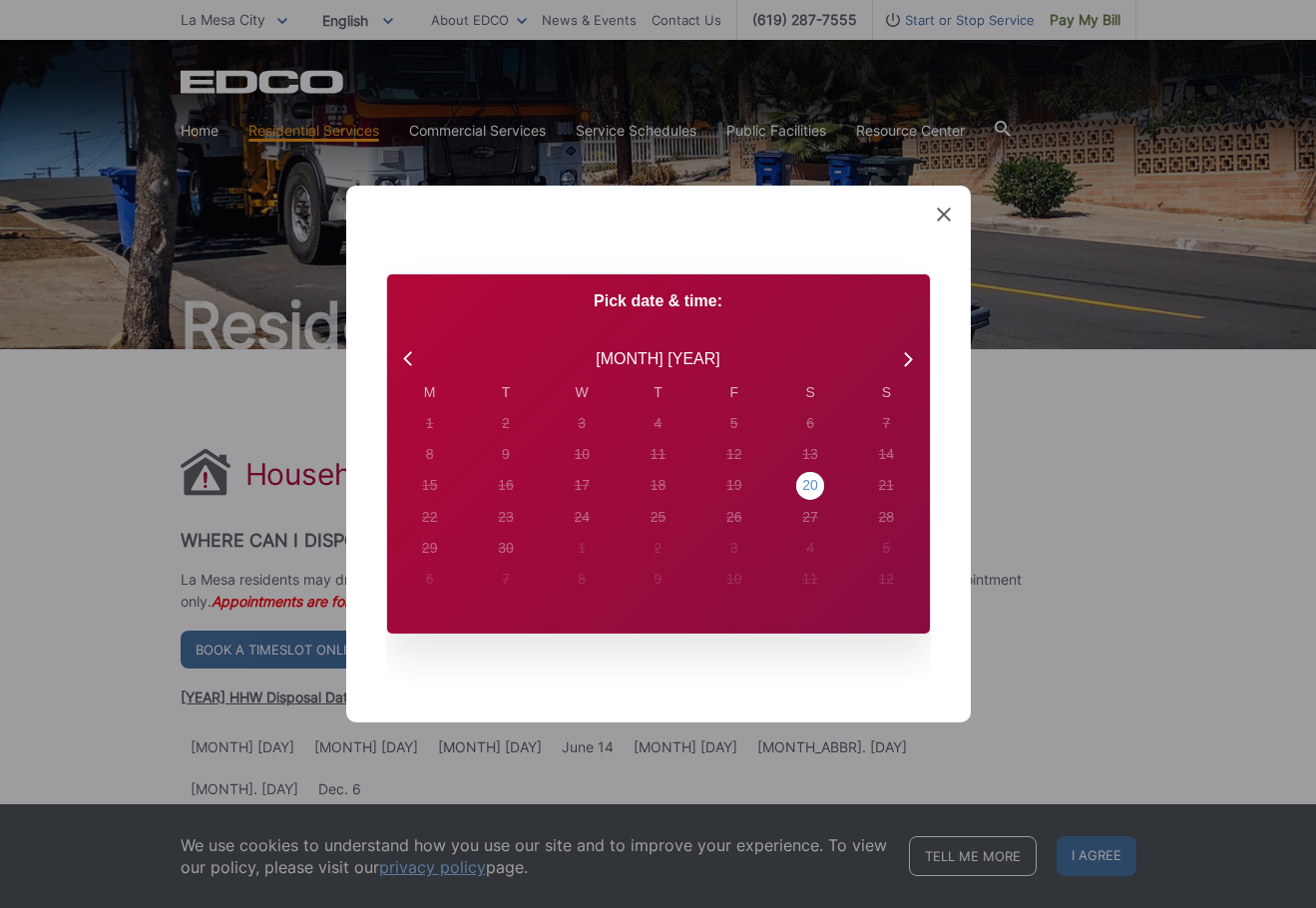 radio on "true" 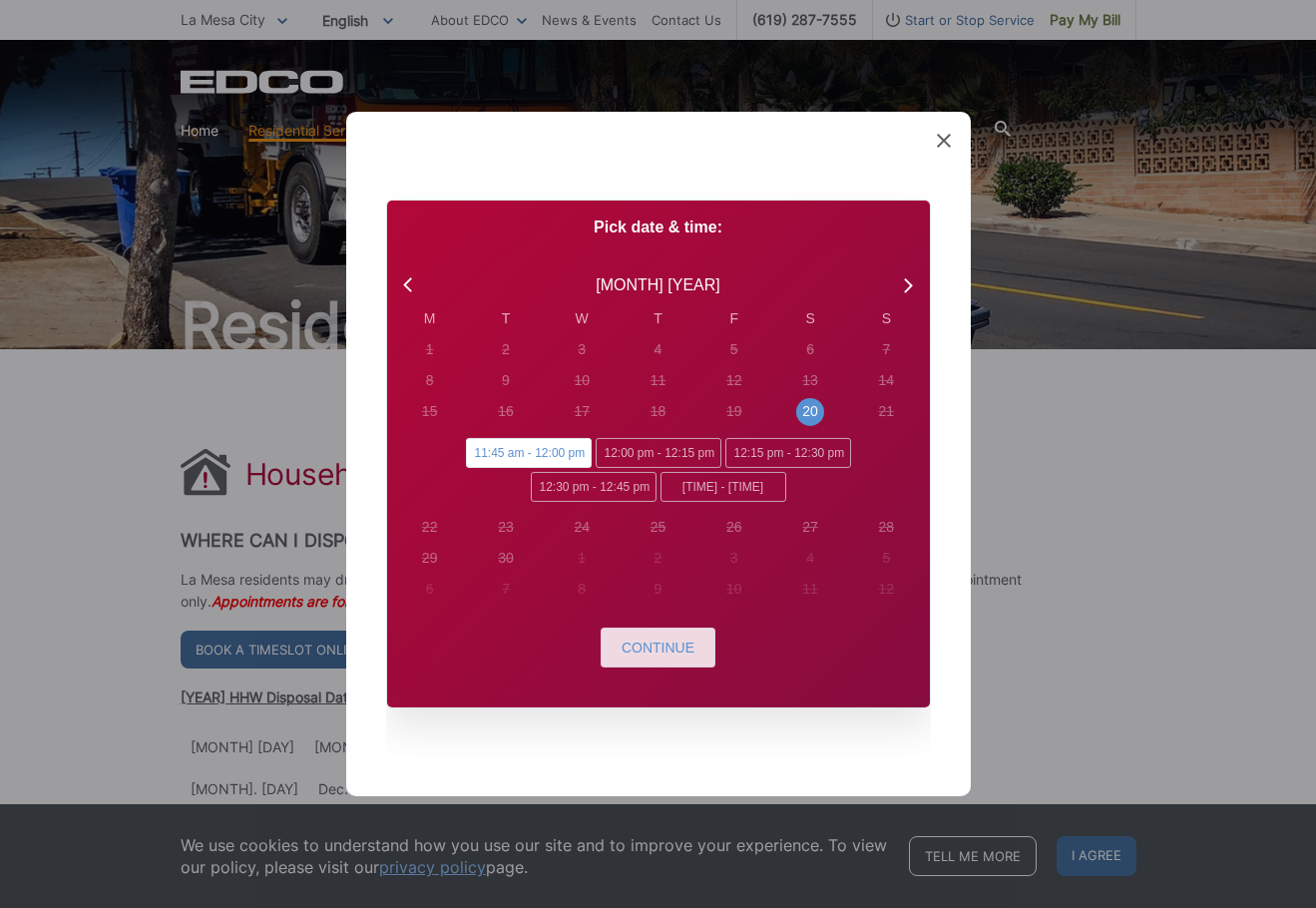 click on "Continue" at bounding box center (658, 648) 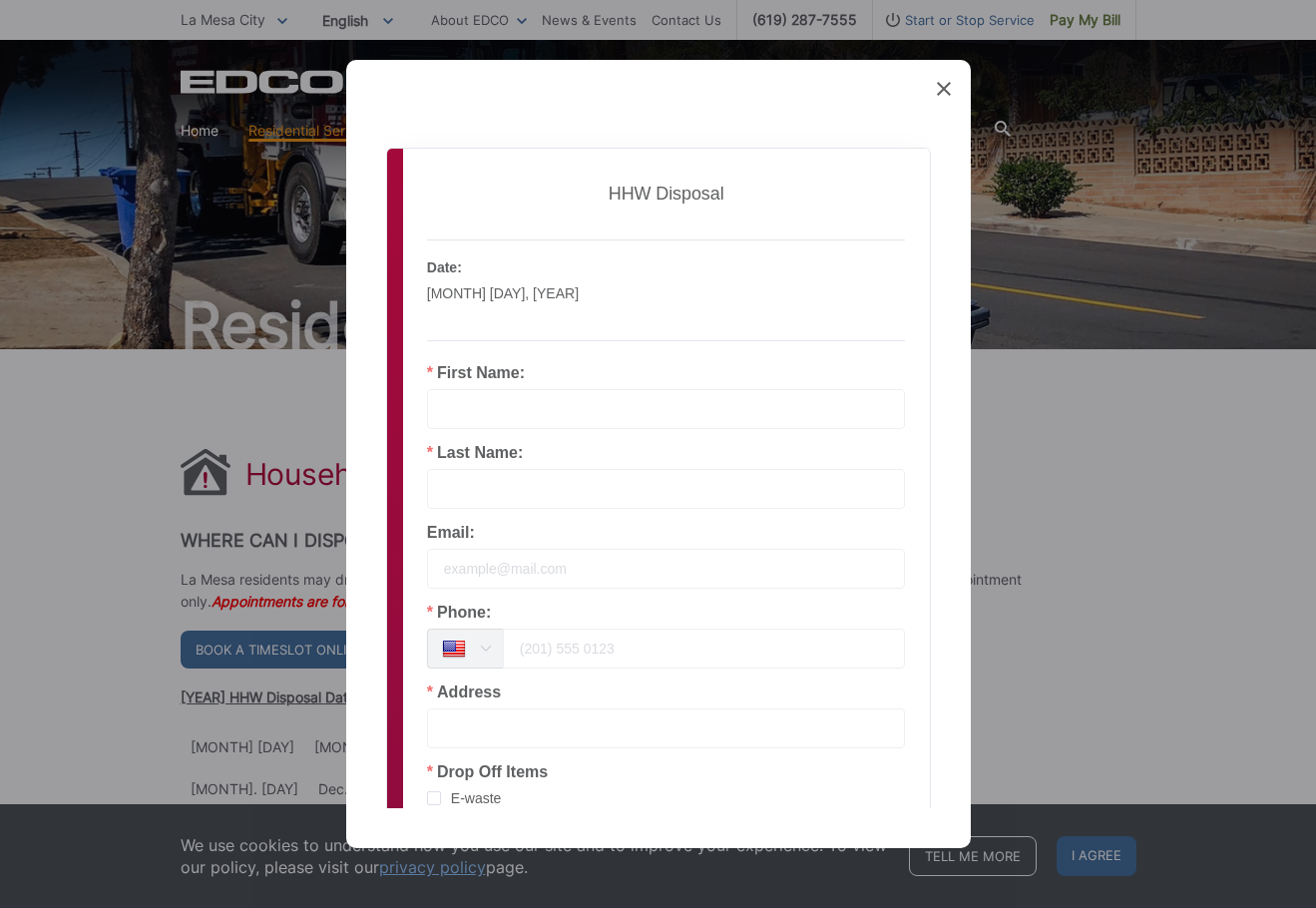 click at bounding box center (666, 409) 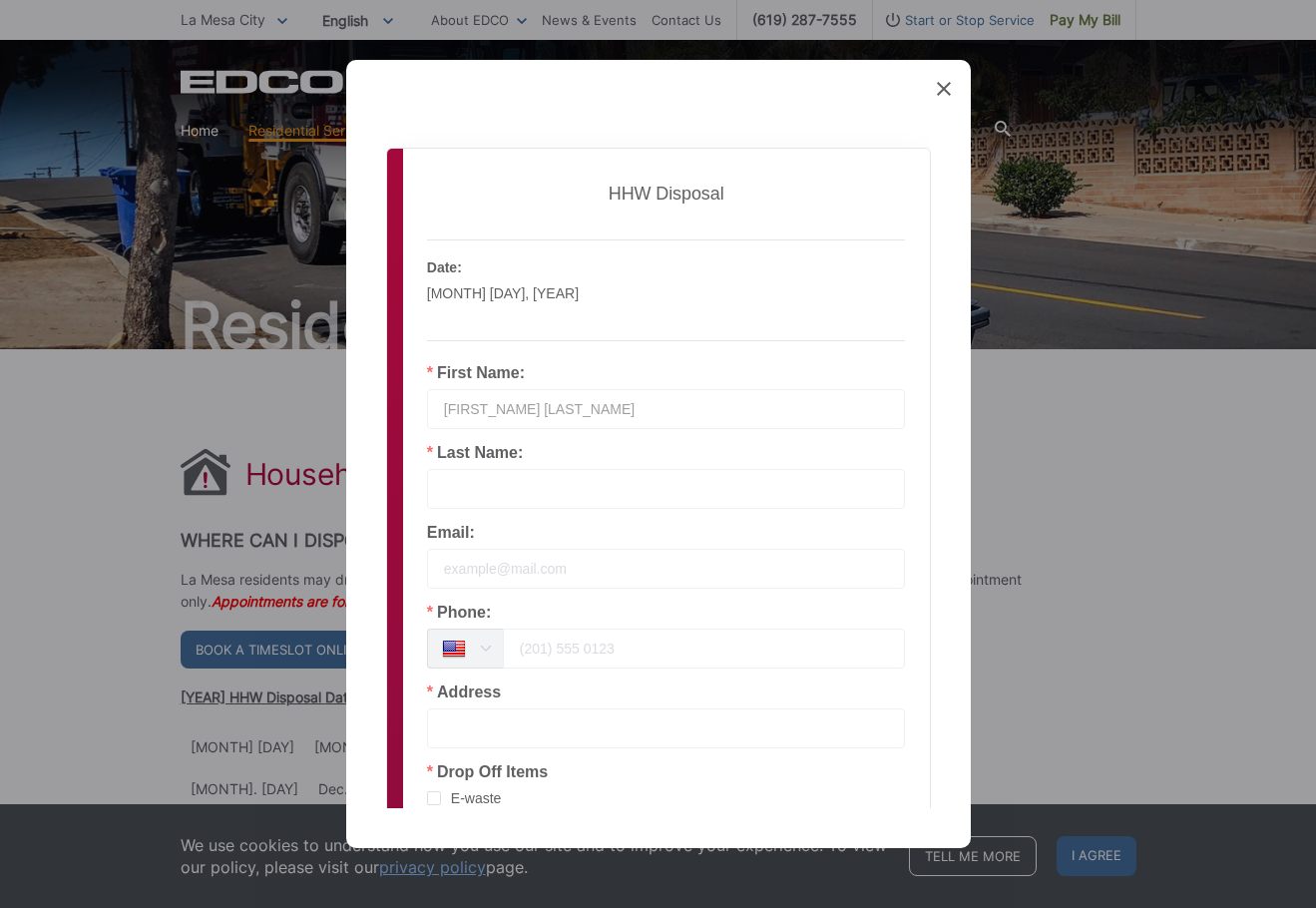click at bounding box center [666, 489] 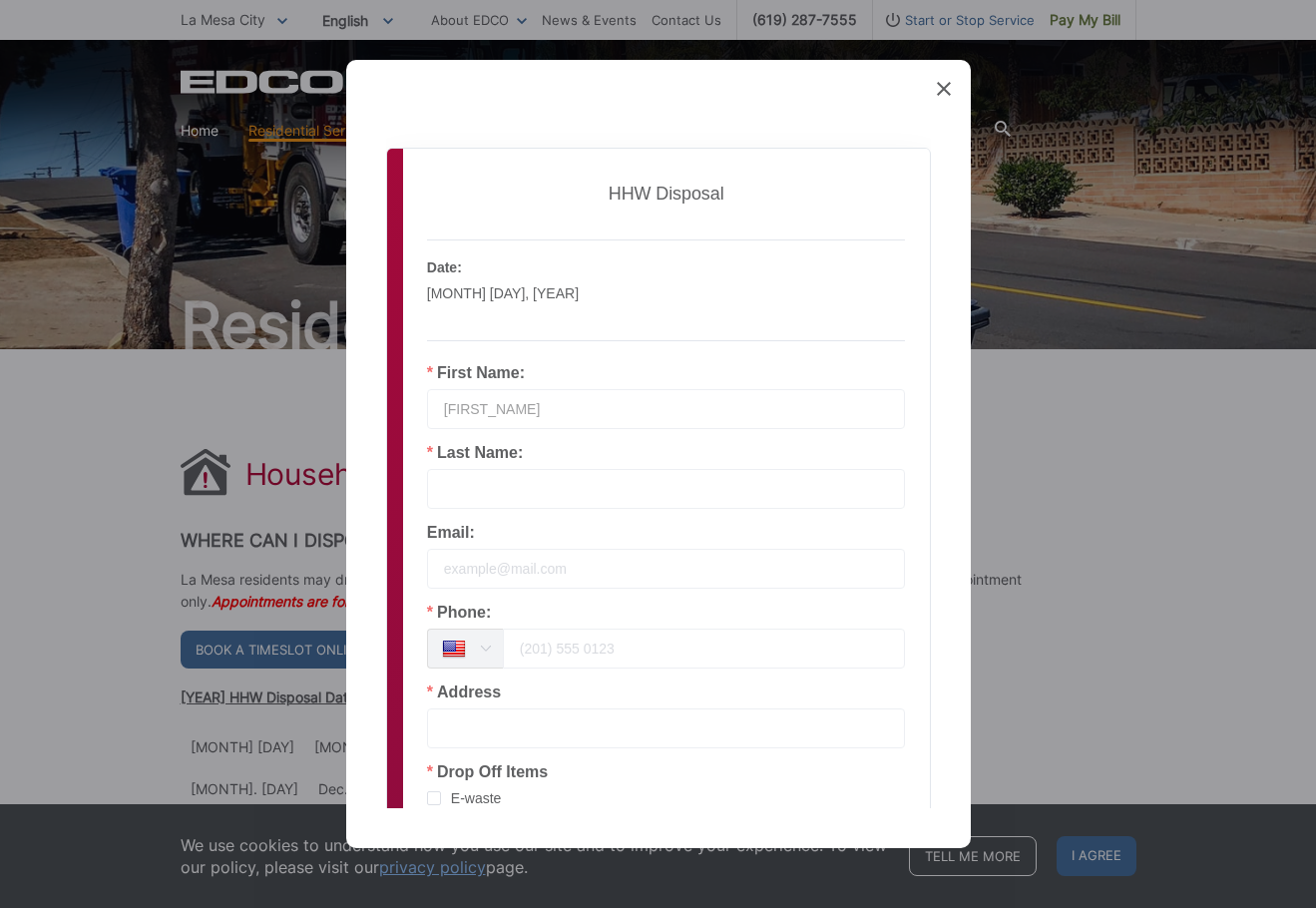 type on "[FIRST_NAME]" 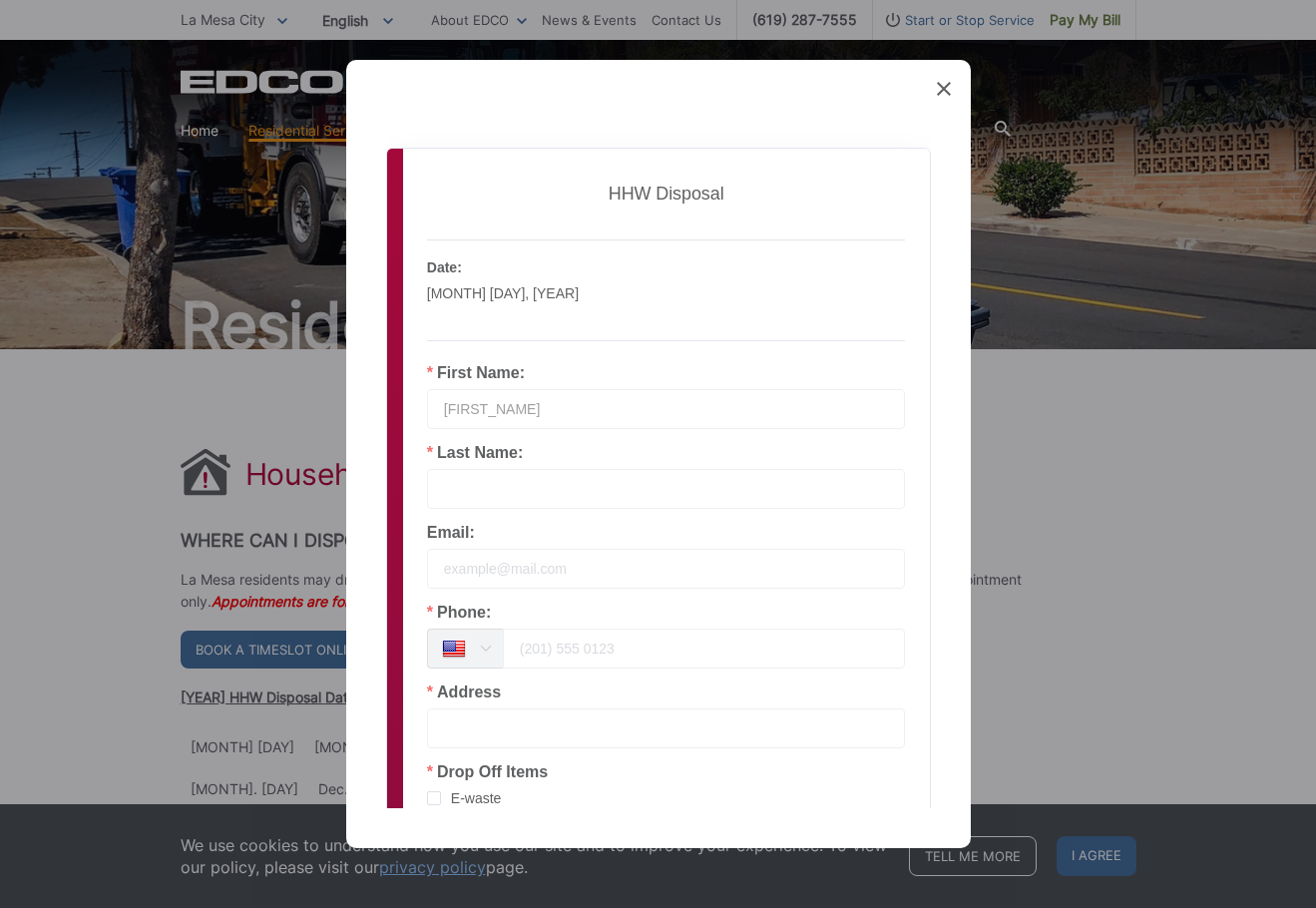 paste on "[LAST_NAME]" 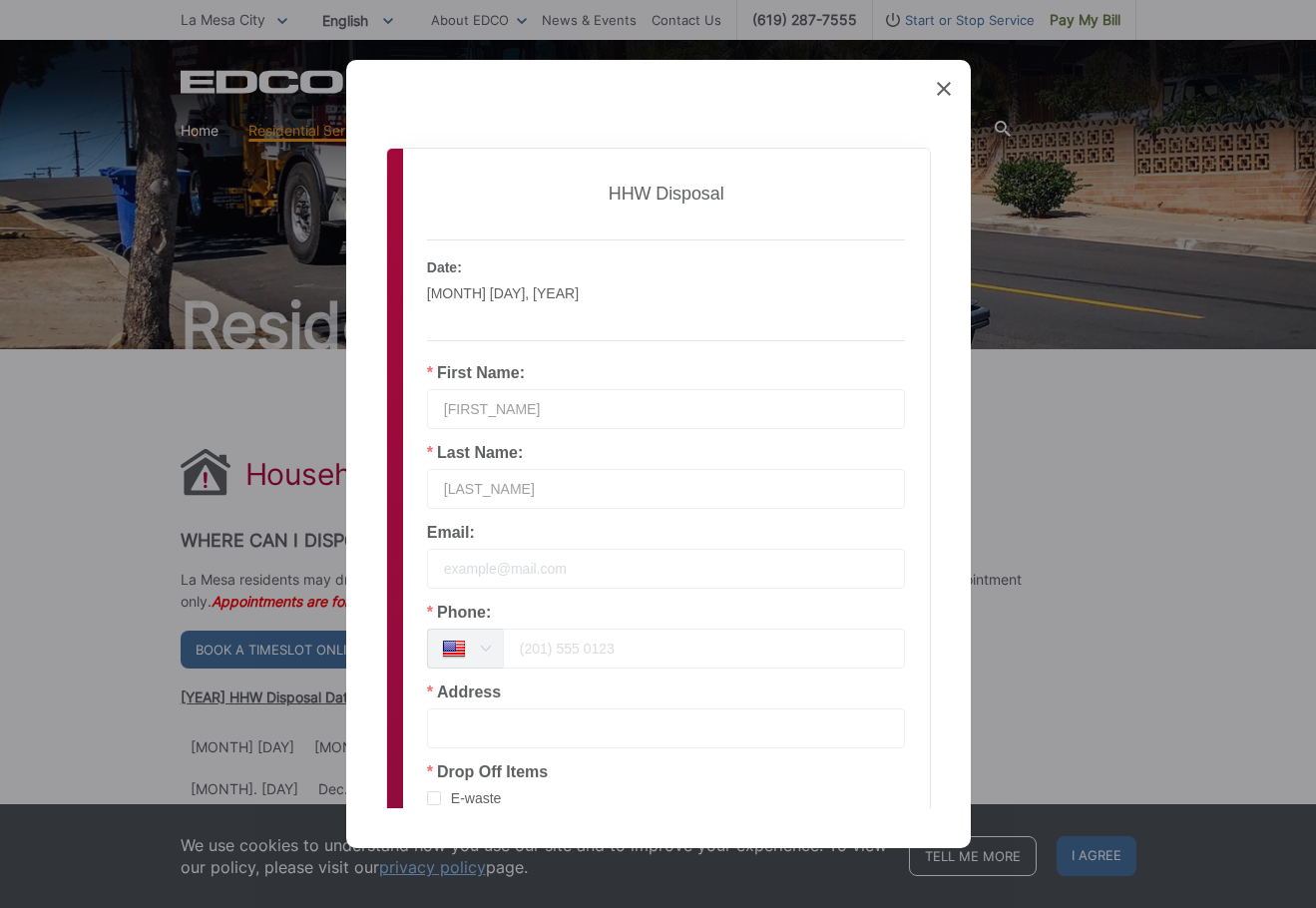 type on "[LAST_NAME]" 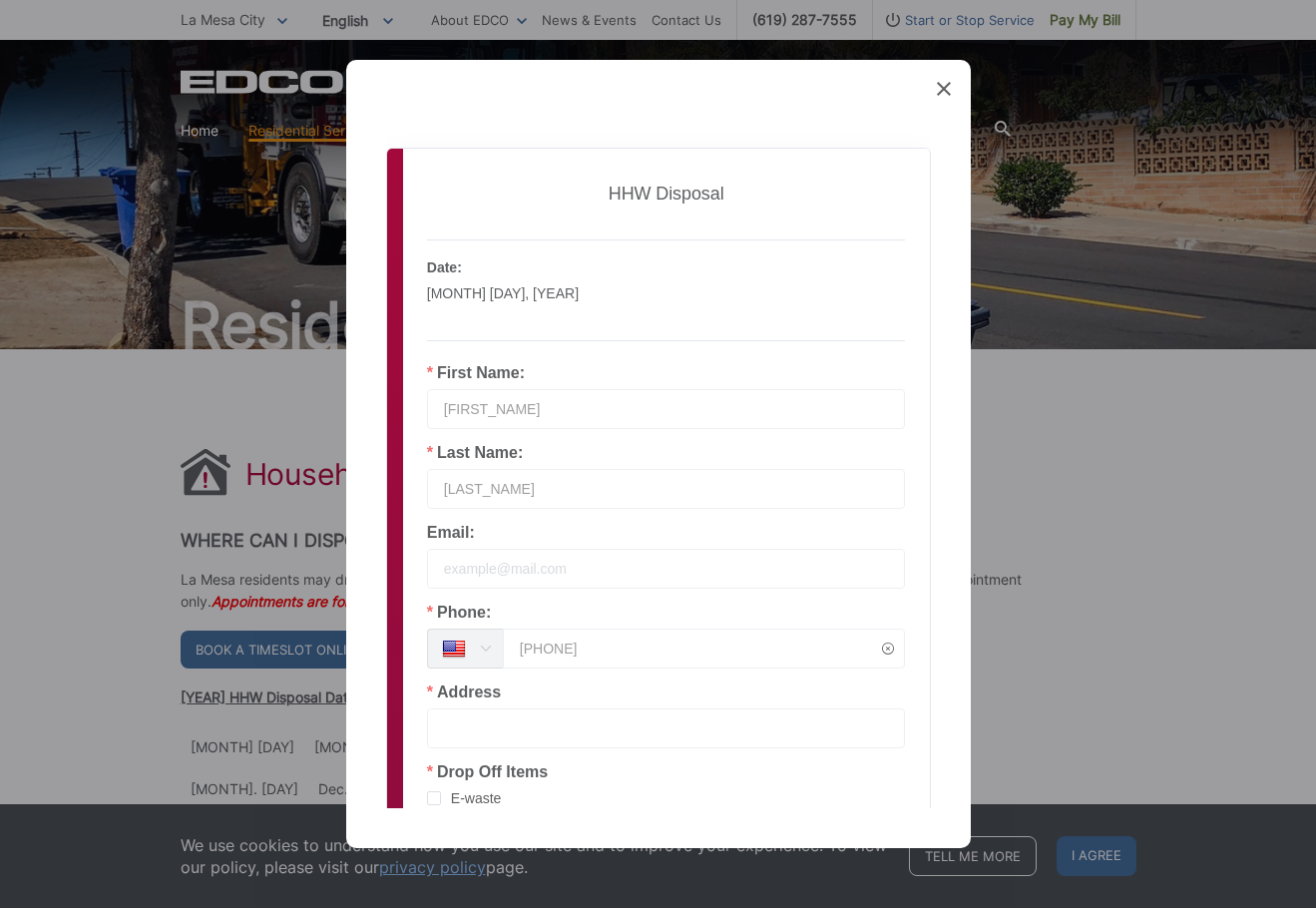 type on "[PHONE]" 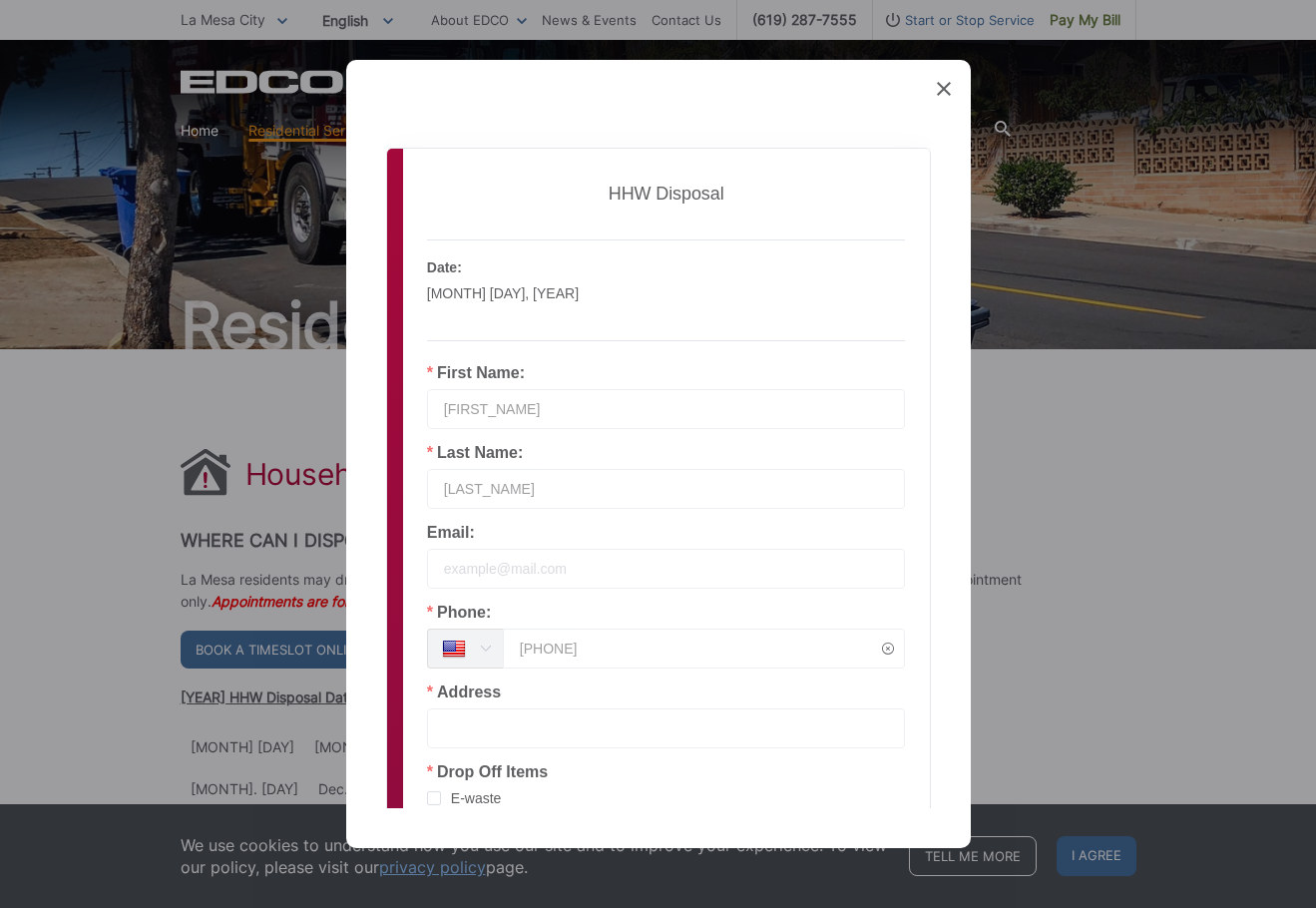 click at bounding box center [666, 728] 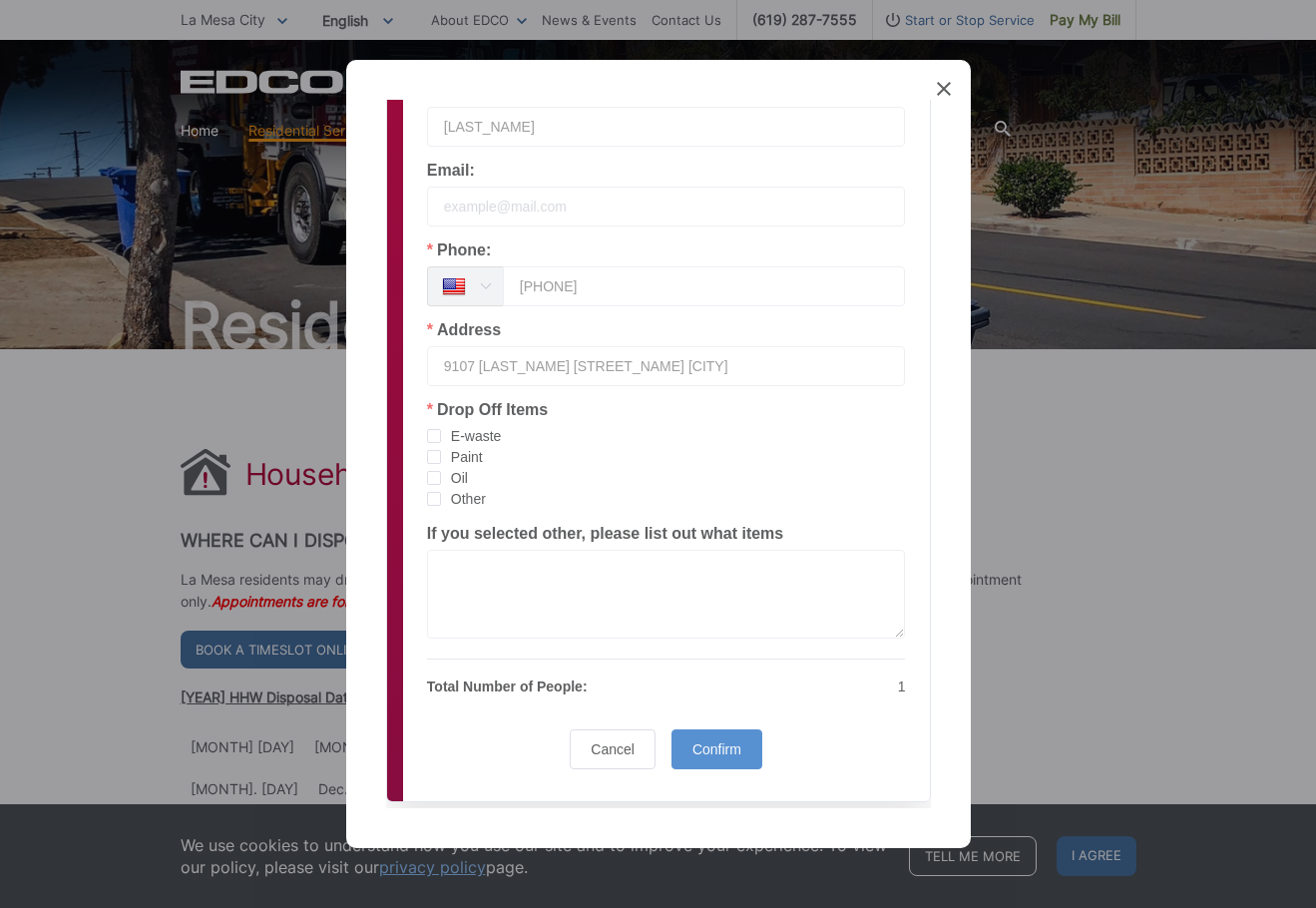 scroll, scrollTop: 399, scrollLeft: 0, axis: vertical 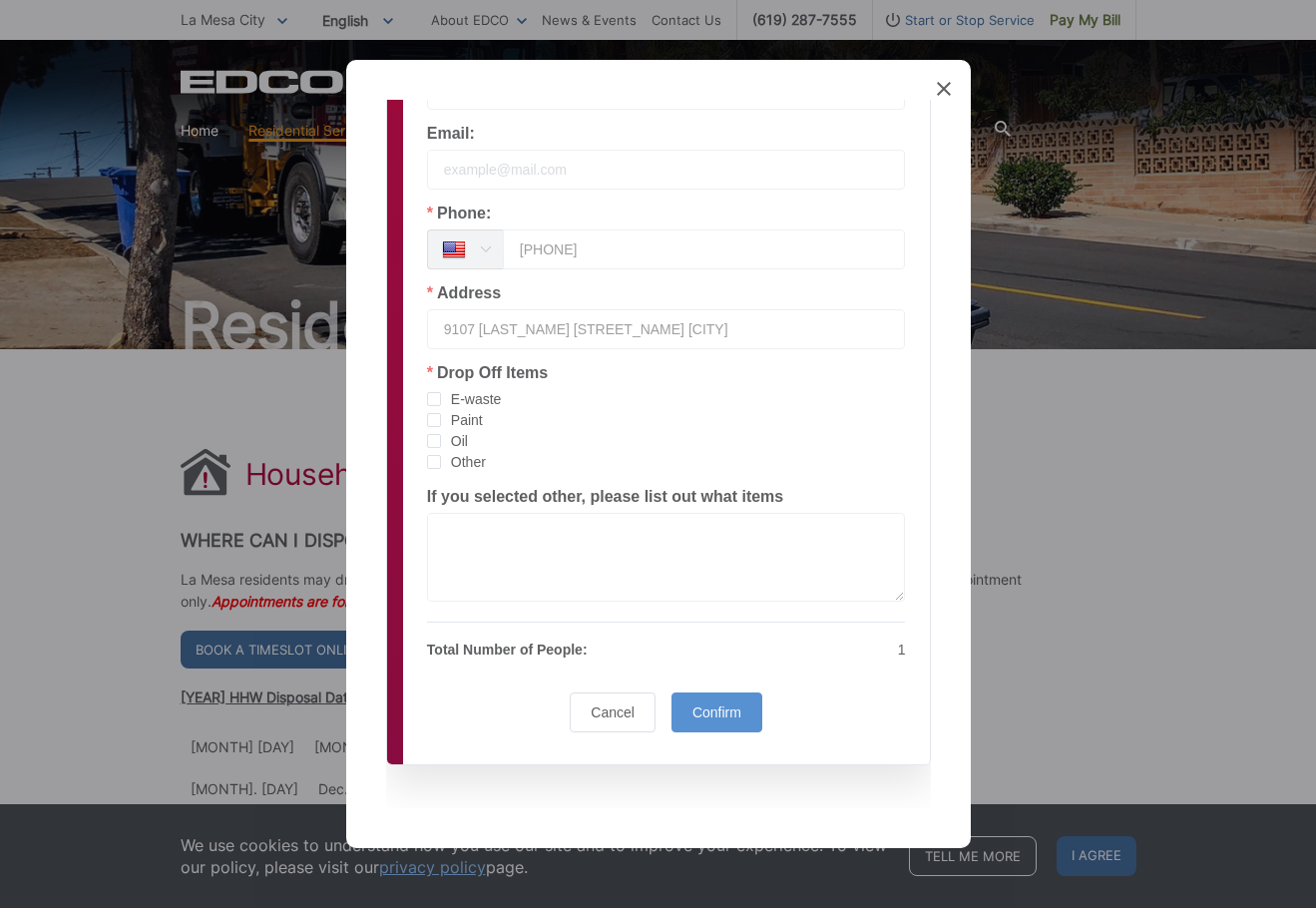 type on "9107 [LAST_NAME] [STREET_NAME] [CITY]" 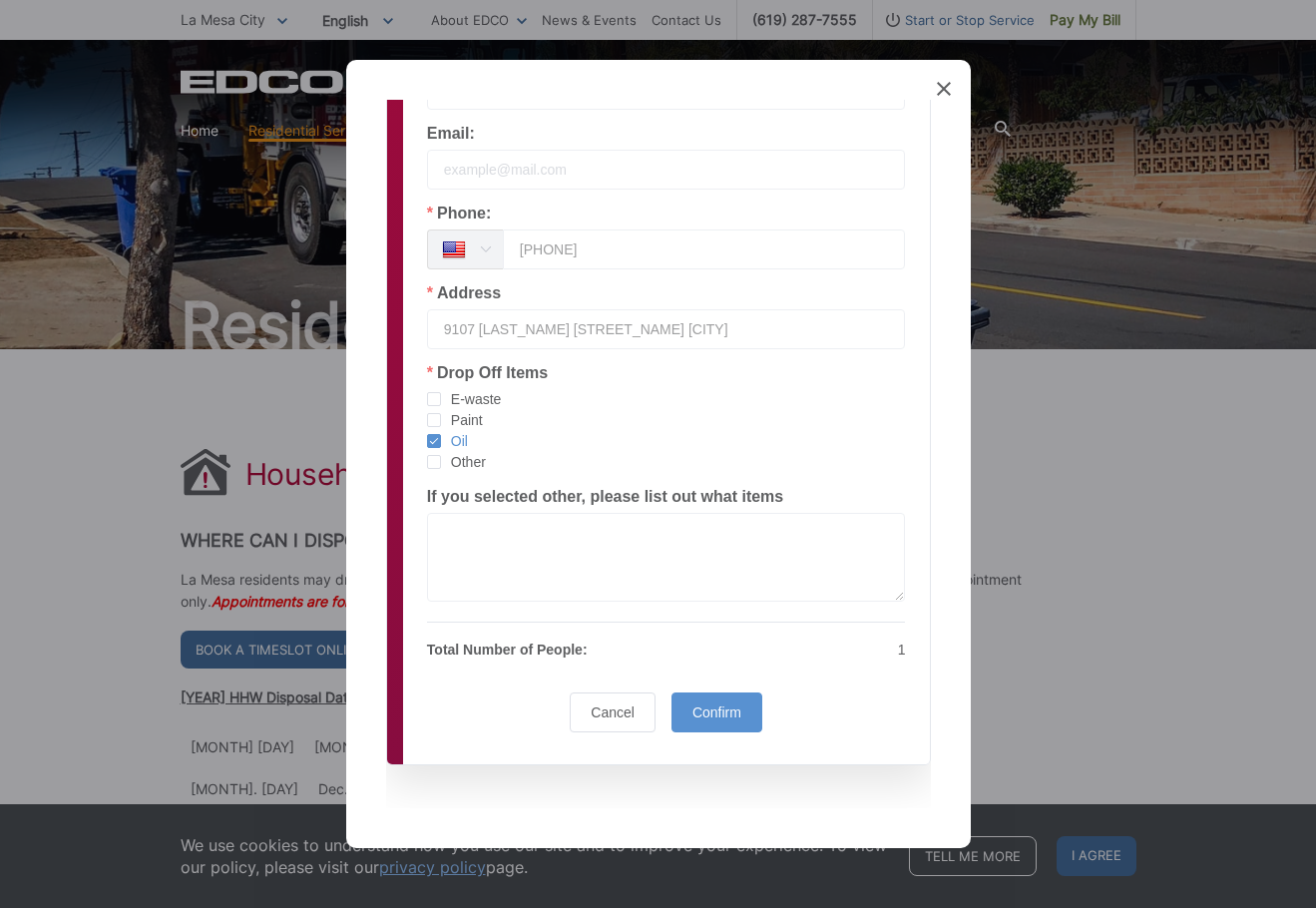 click on "Paint" at bounding box center (462, 420) 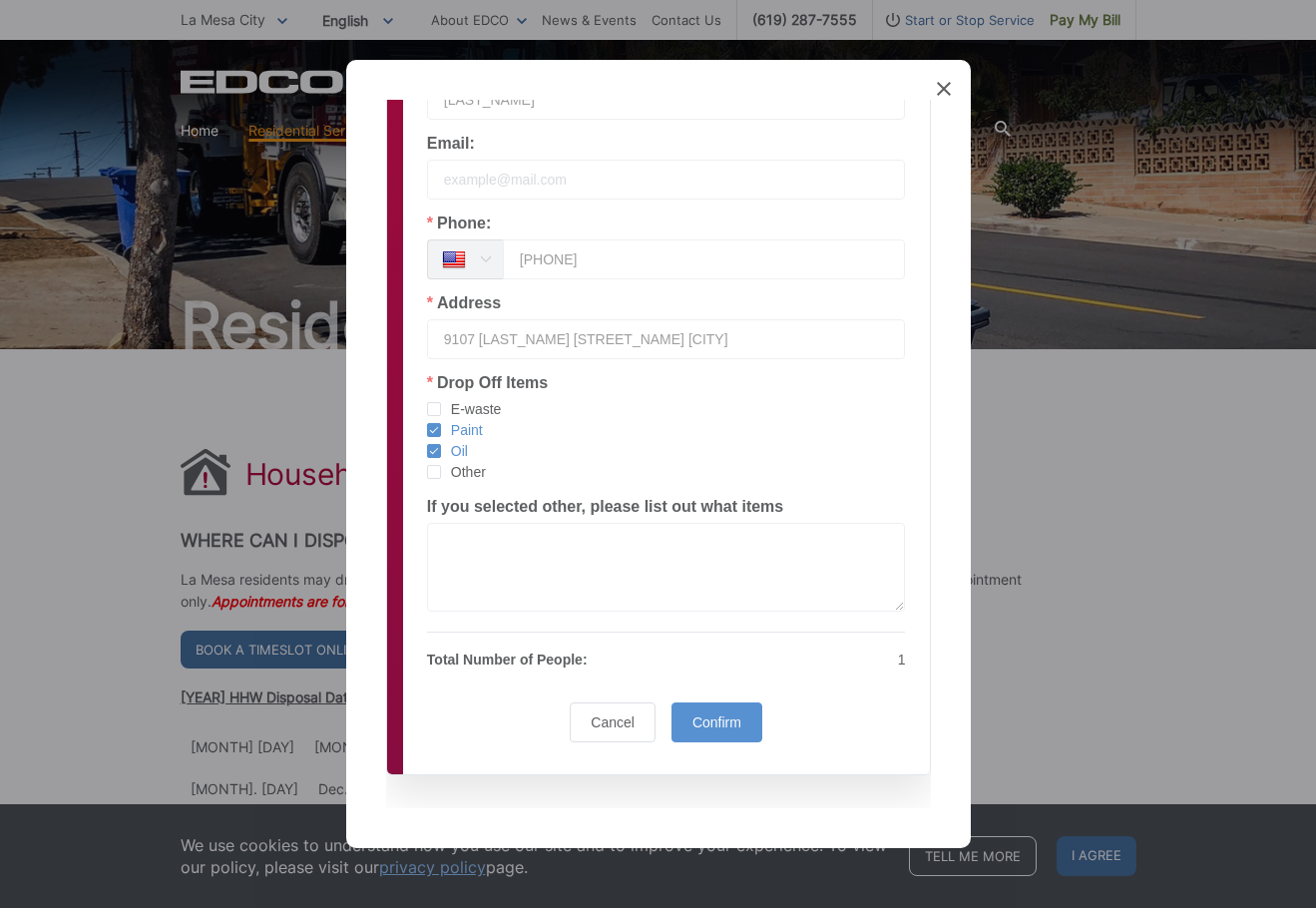 scroll, scrollTop: 404, scrollLeft: 0, axis: vertical 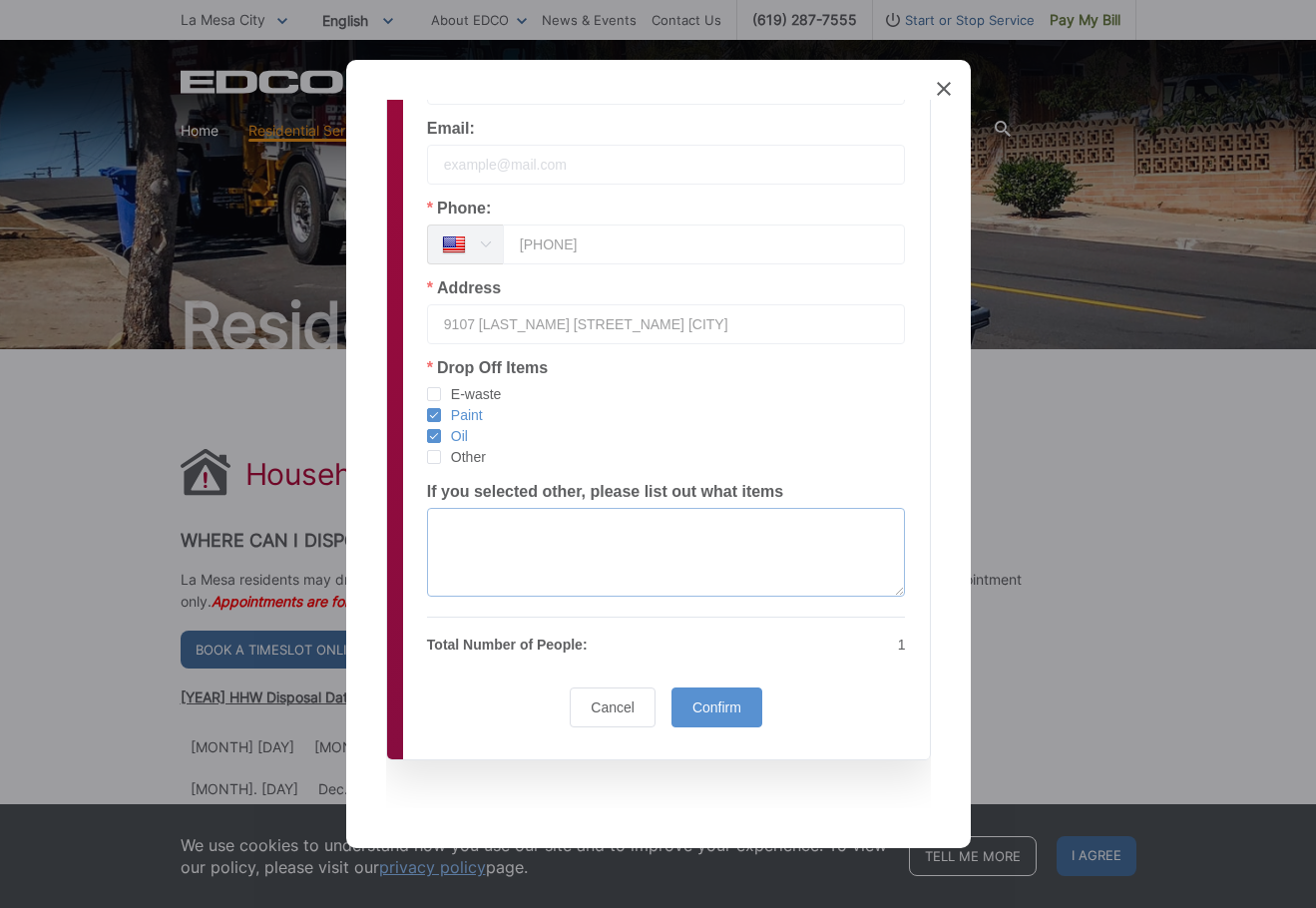 click at bounding box center (666, 552) 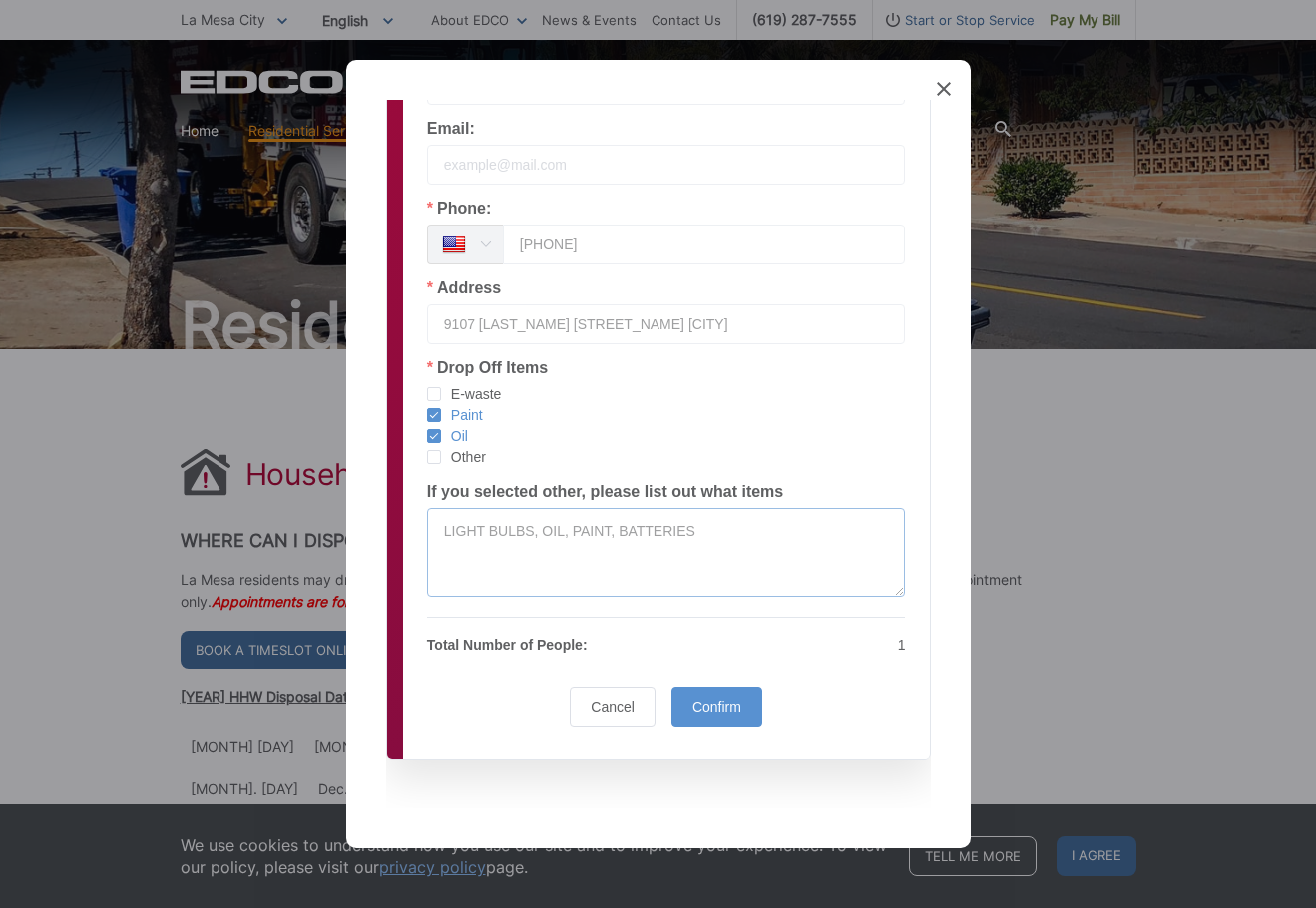 type on "LIGHT BULBS, OIL, PAINT, BATTERIES" 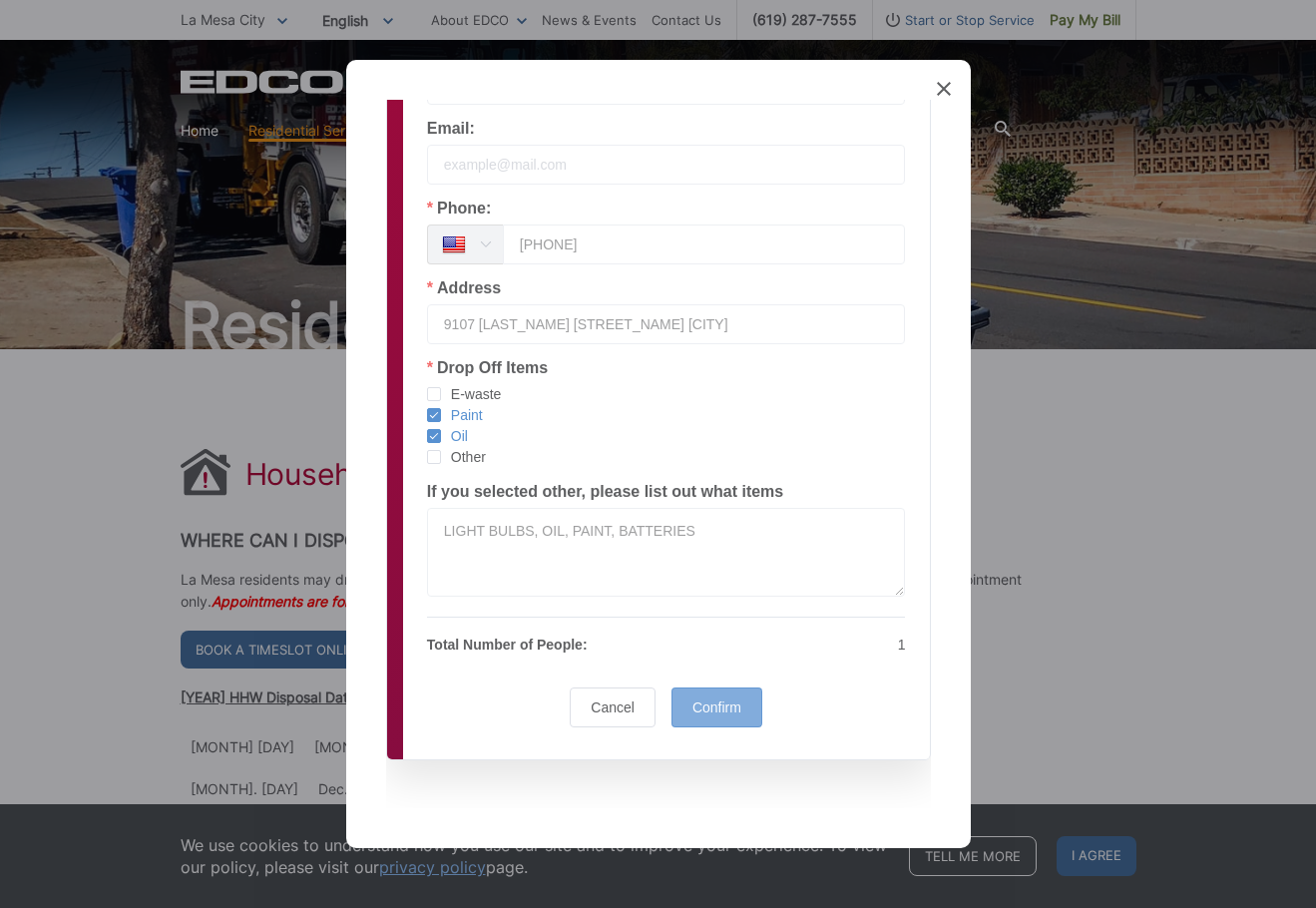 click on "Confirm" at bounding box center (716, 707) 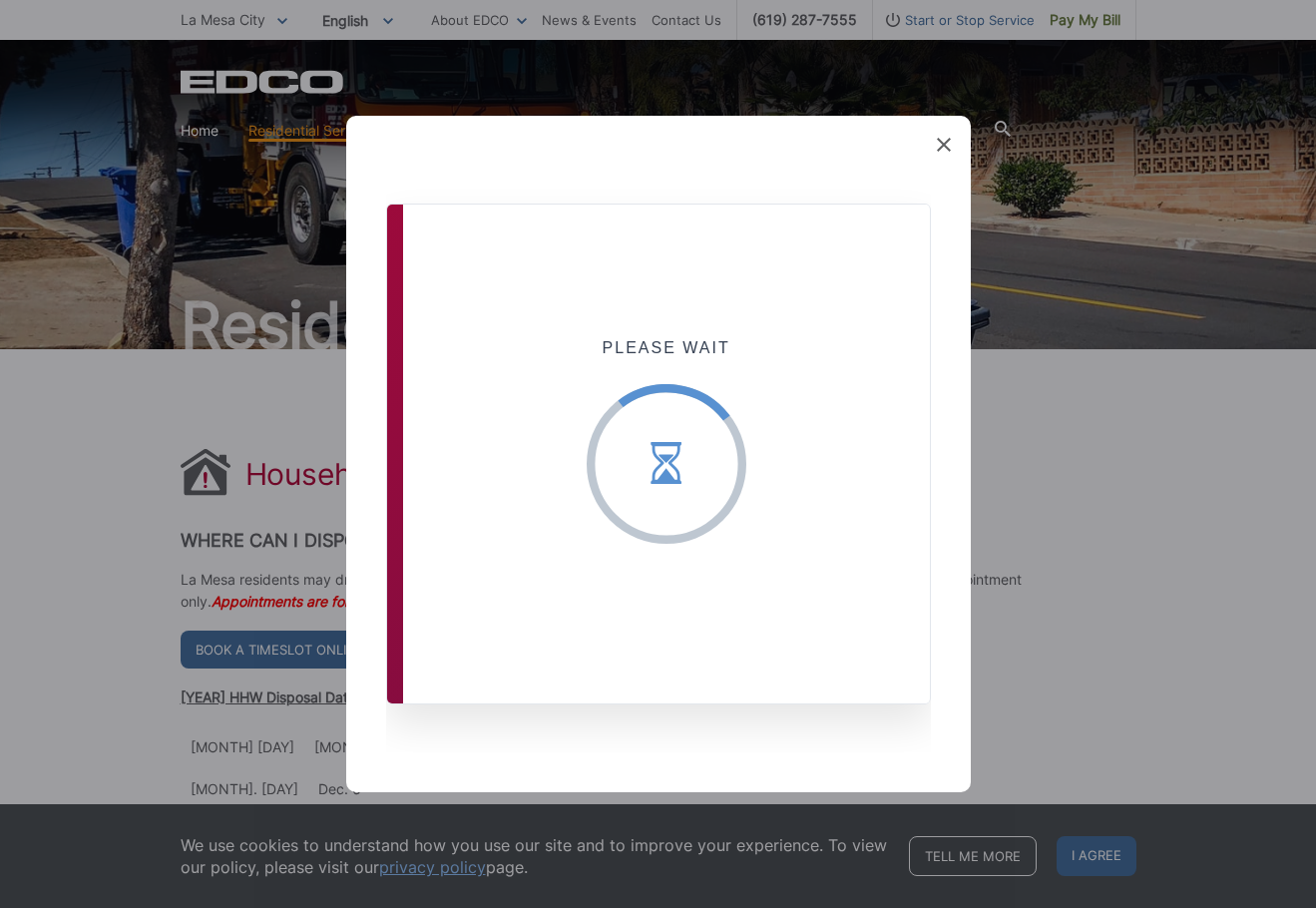 scroll, scrollTop: 0, scrollLeft: 0, axis: both 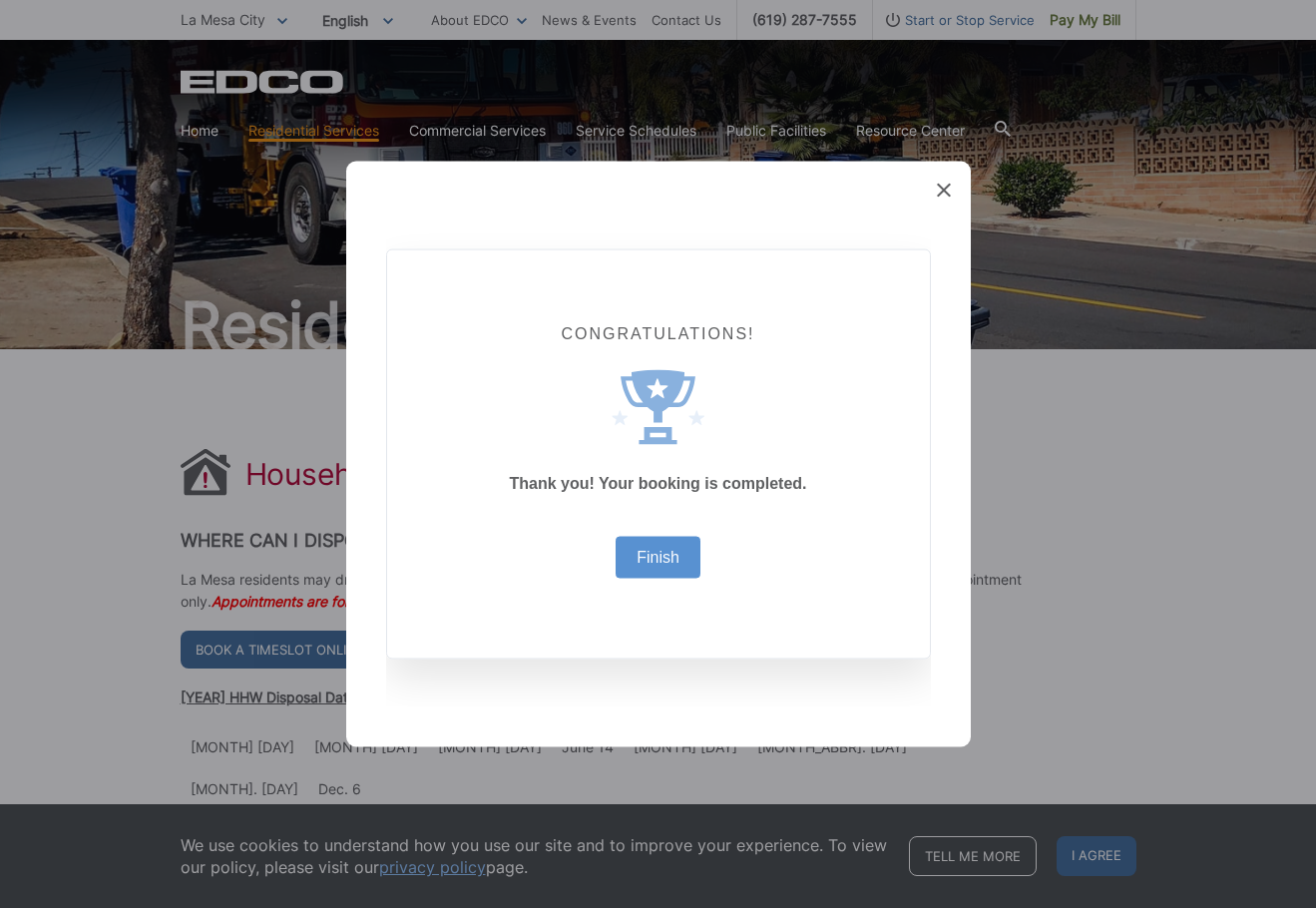 click on "Finish" at bounding box center (658, 558) 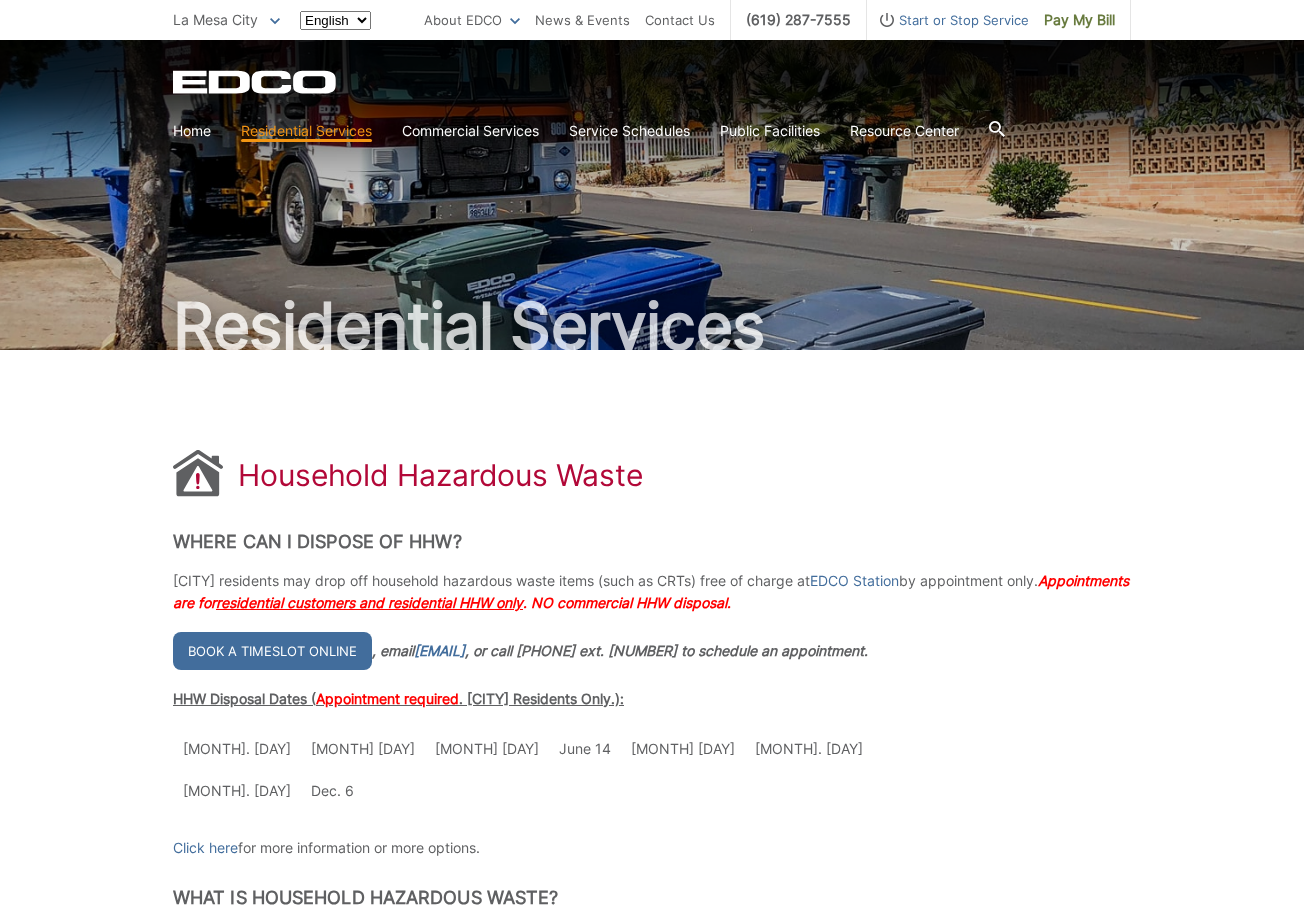 scroll, scrollTop: 0, scrollLeft: 0, axis: both 